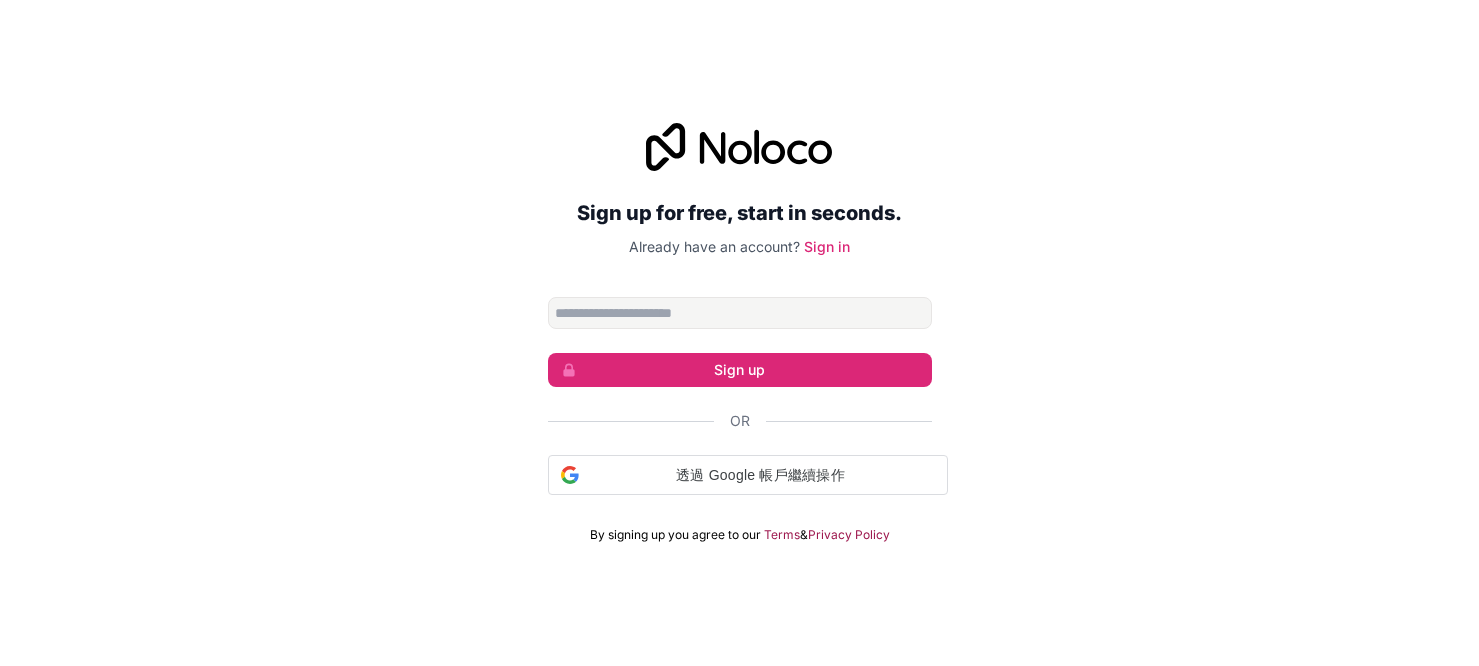 scroll, scrollTop: 113, scrollLeft: 0, axis: vertical 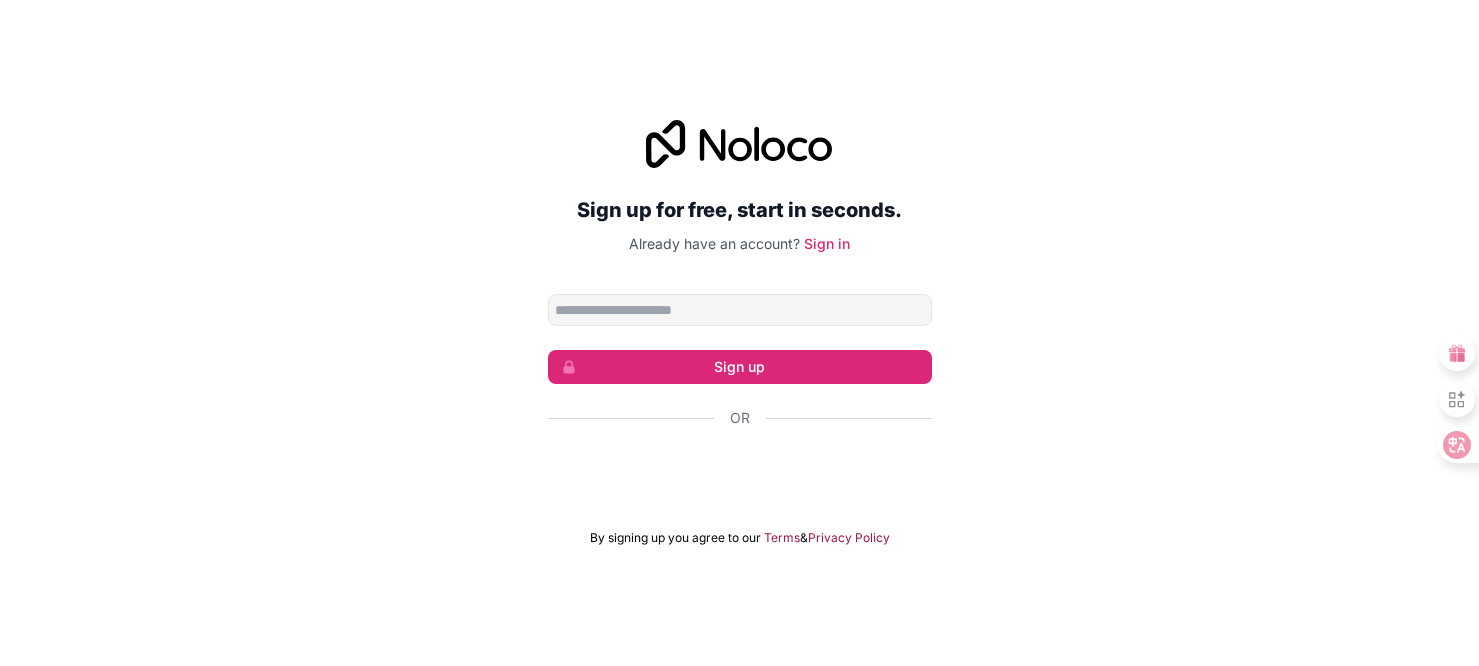 click at bounding box center (740, 310) 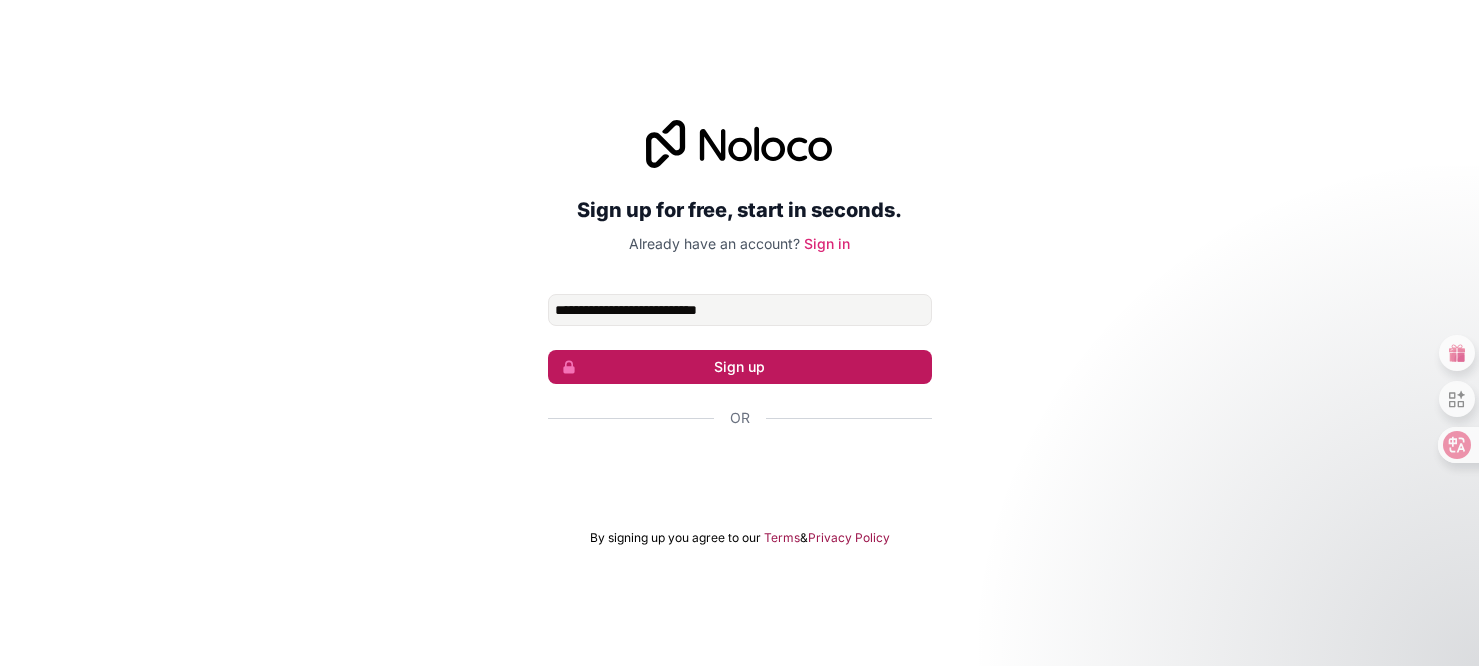 type on "**********" 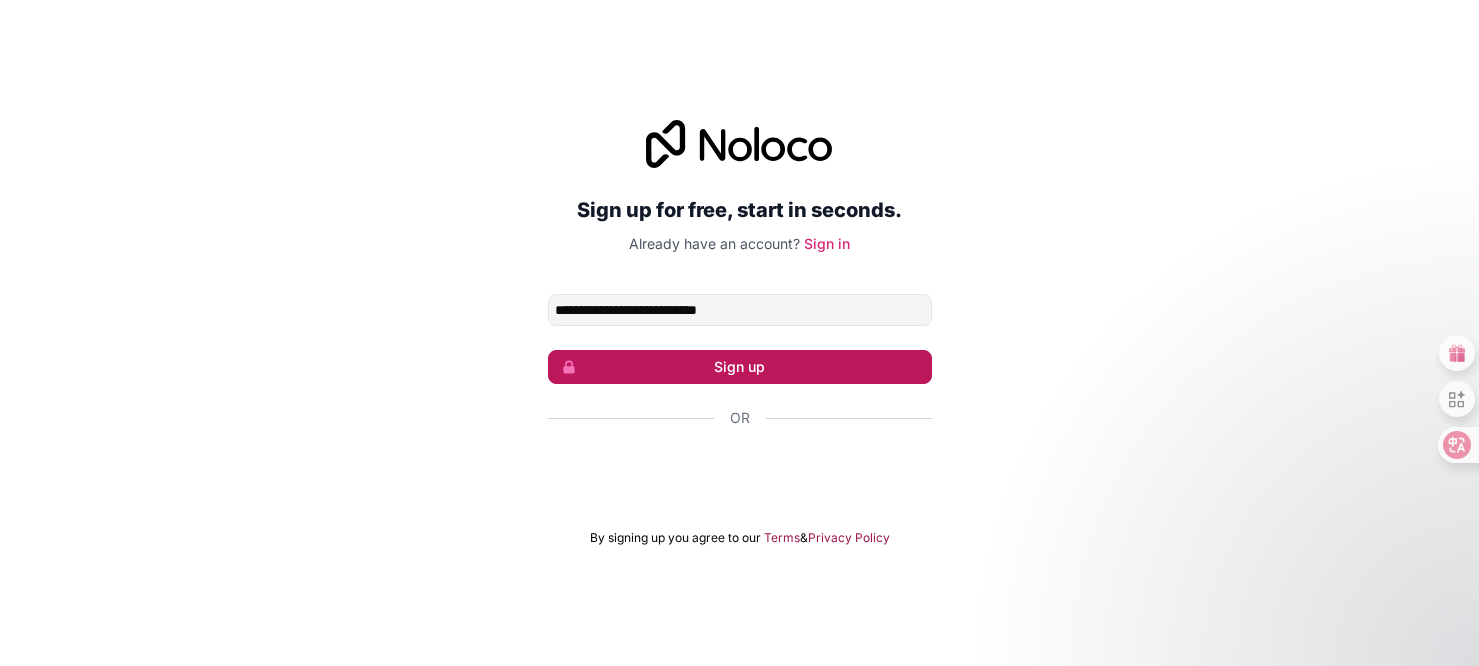 click on "Sign up" at bounding box center (740, 367) 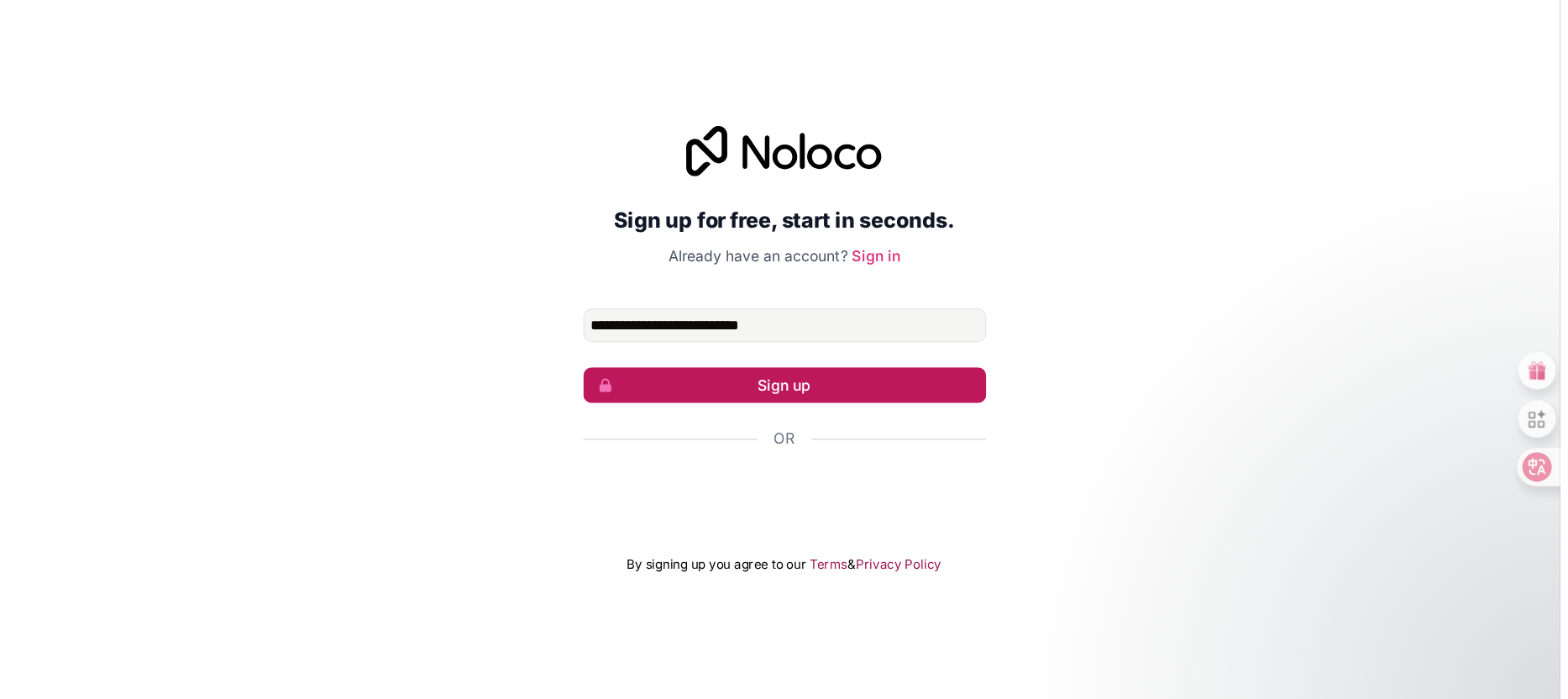 scroll, scrollTop: 0, scrollLeft: 0, axis: both 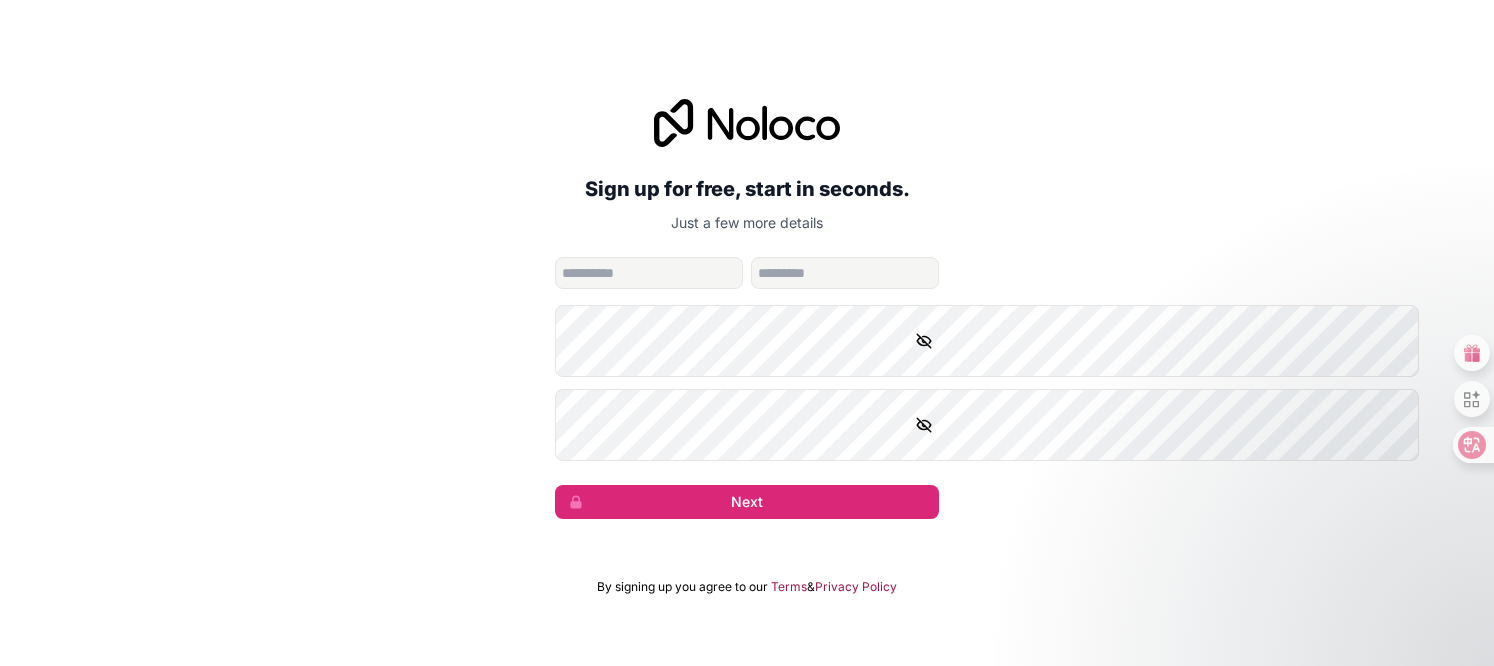 click at bounding box center (649, 273) 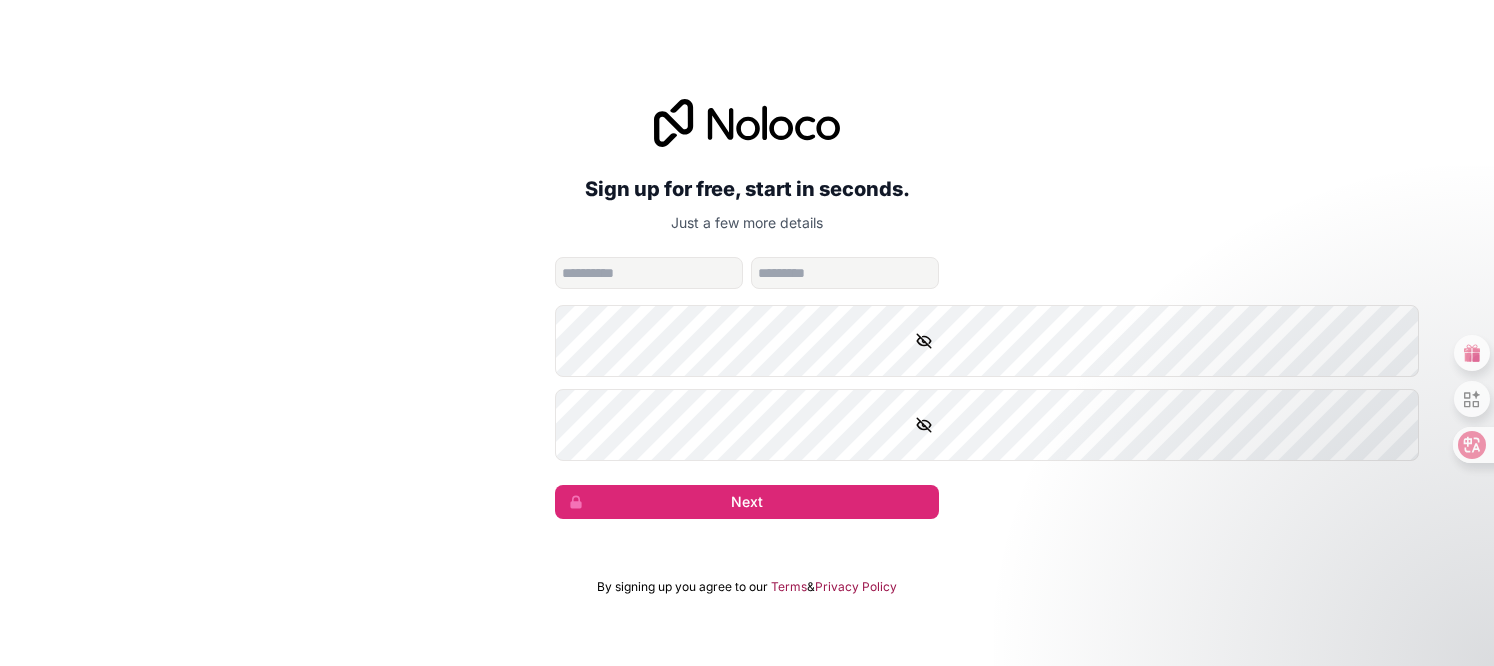 type on "*" 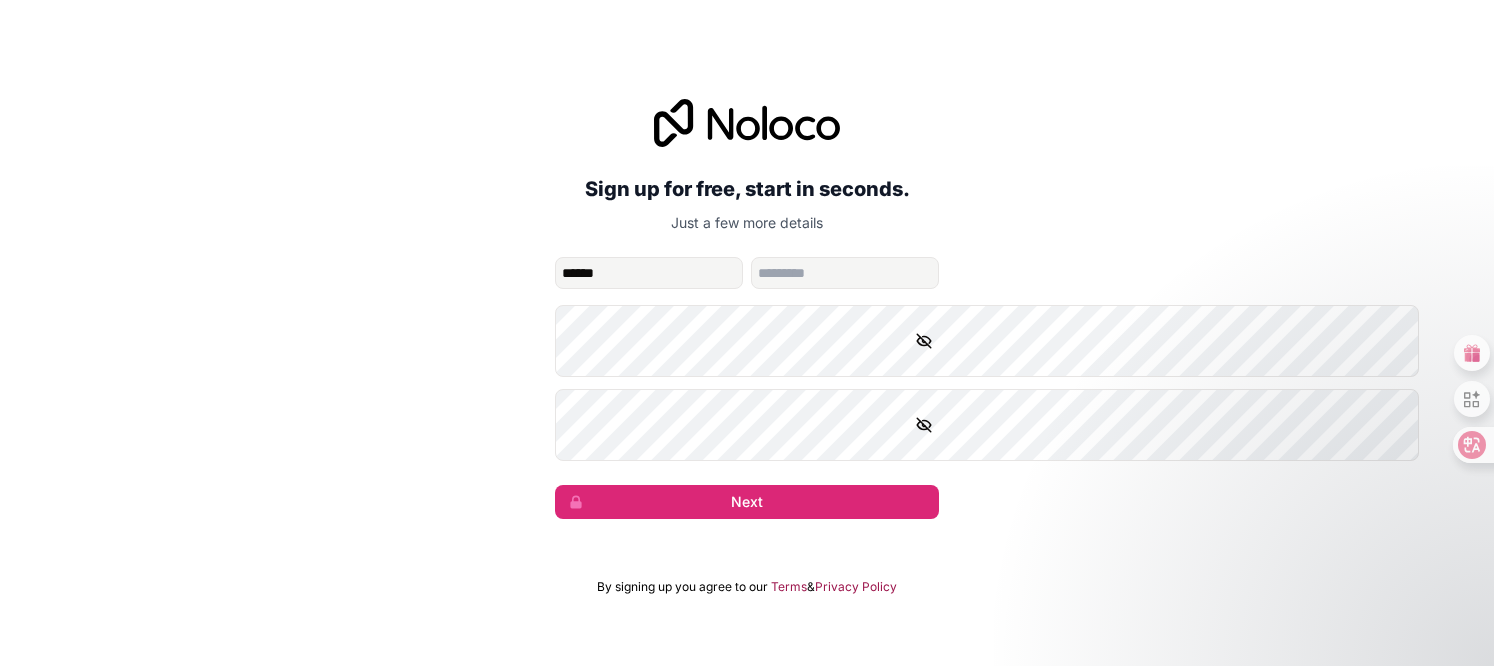 type on "******" 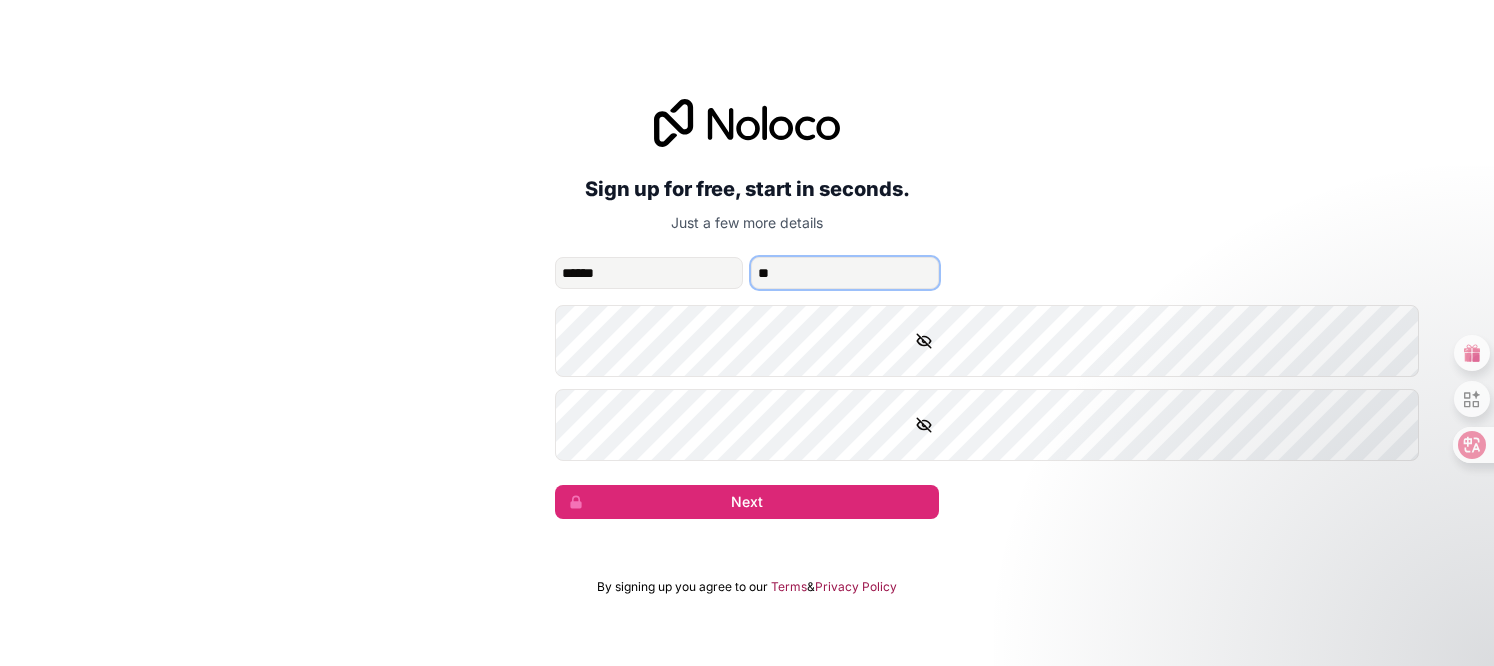 type on "**" 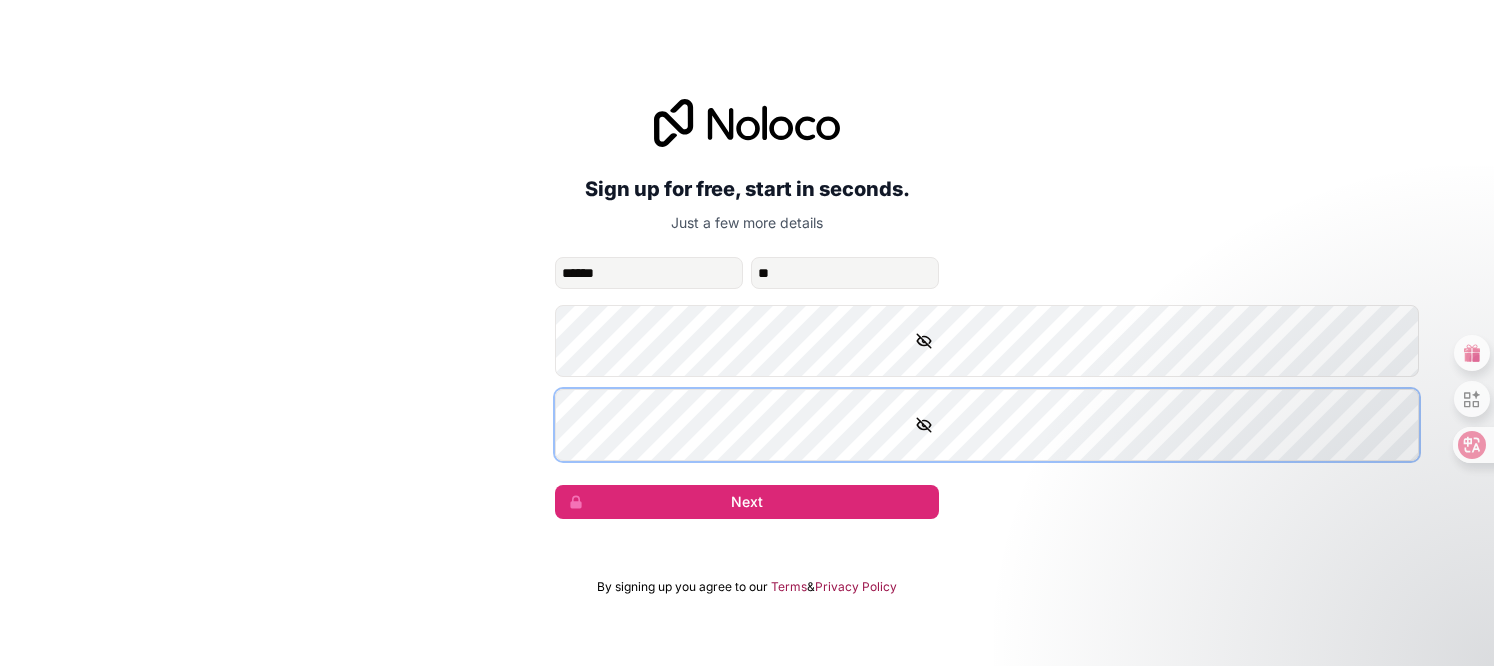 click on "Sign up for free, start in seconds. Just a few more details [CREDIT_CARD] [CREDIT_CARD] [CREDIT_CARD] [CREDIT_CARD] [CREDIT_CARD] [CREDIT_CARD]" at bounding box center (747, 309) 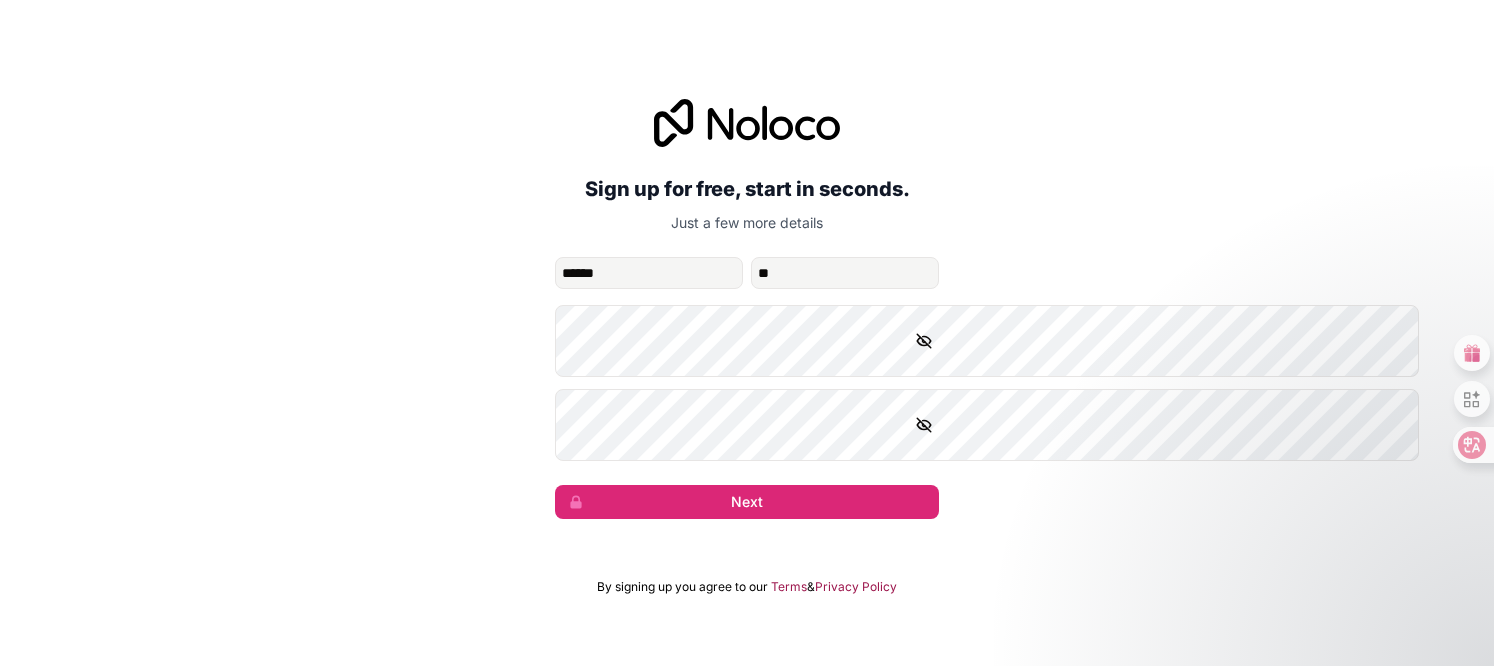 click 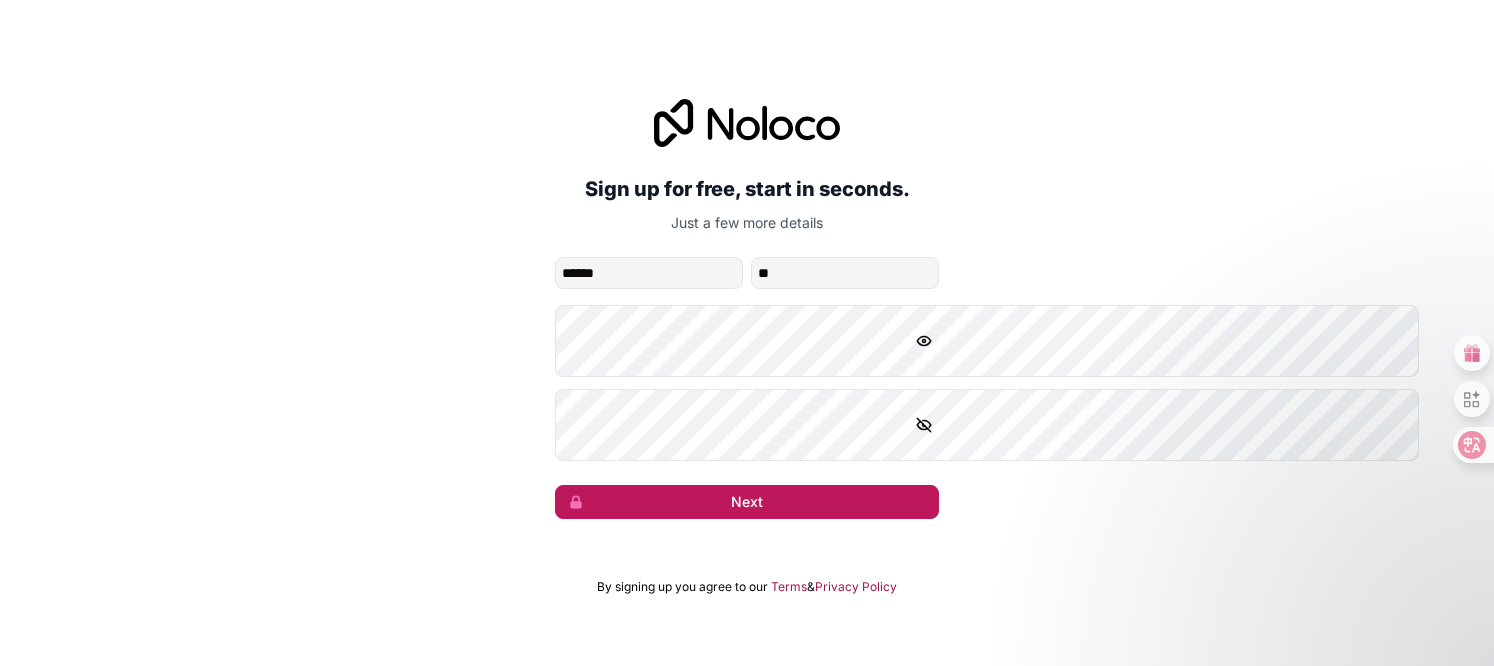 click on "Next" at bounding box center (747, 502) 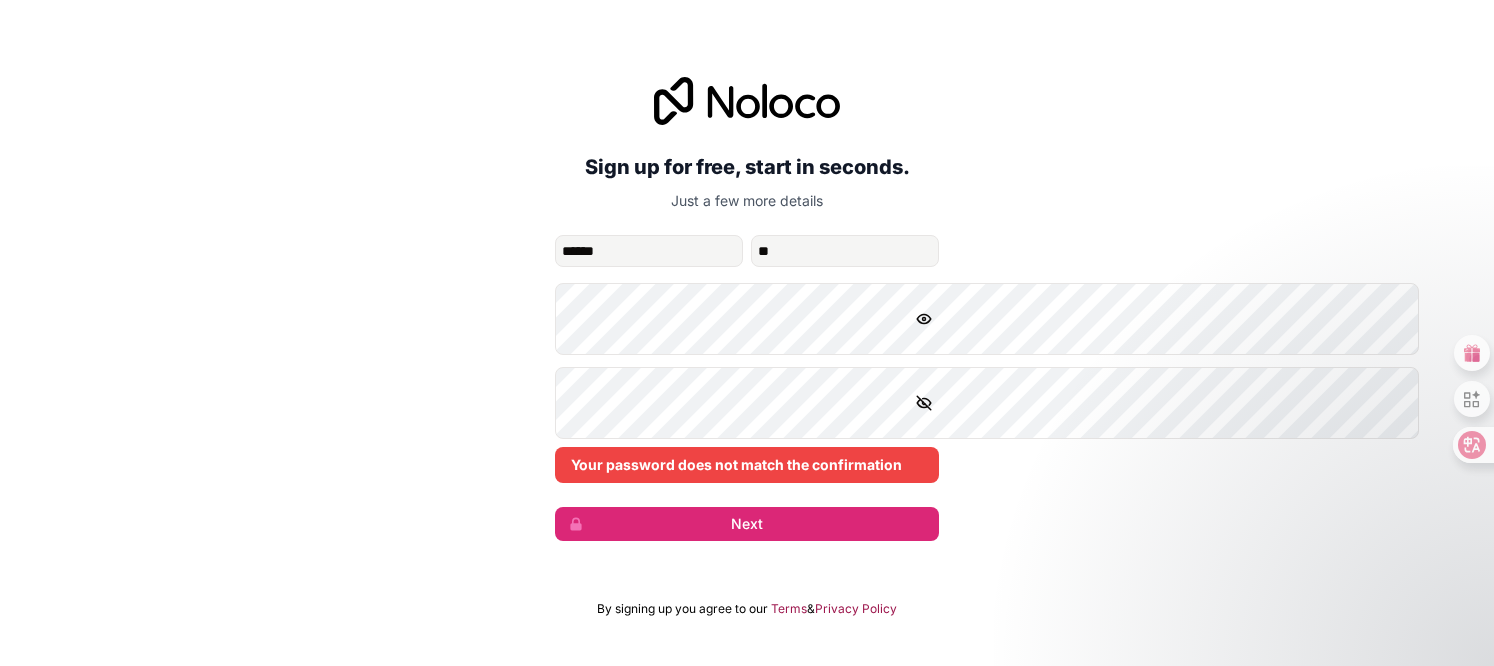 click 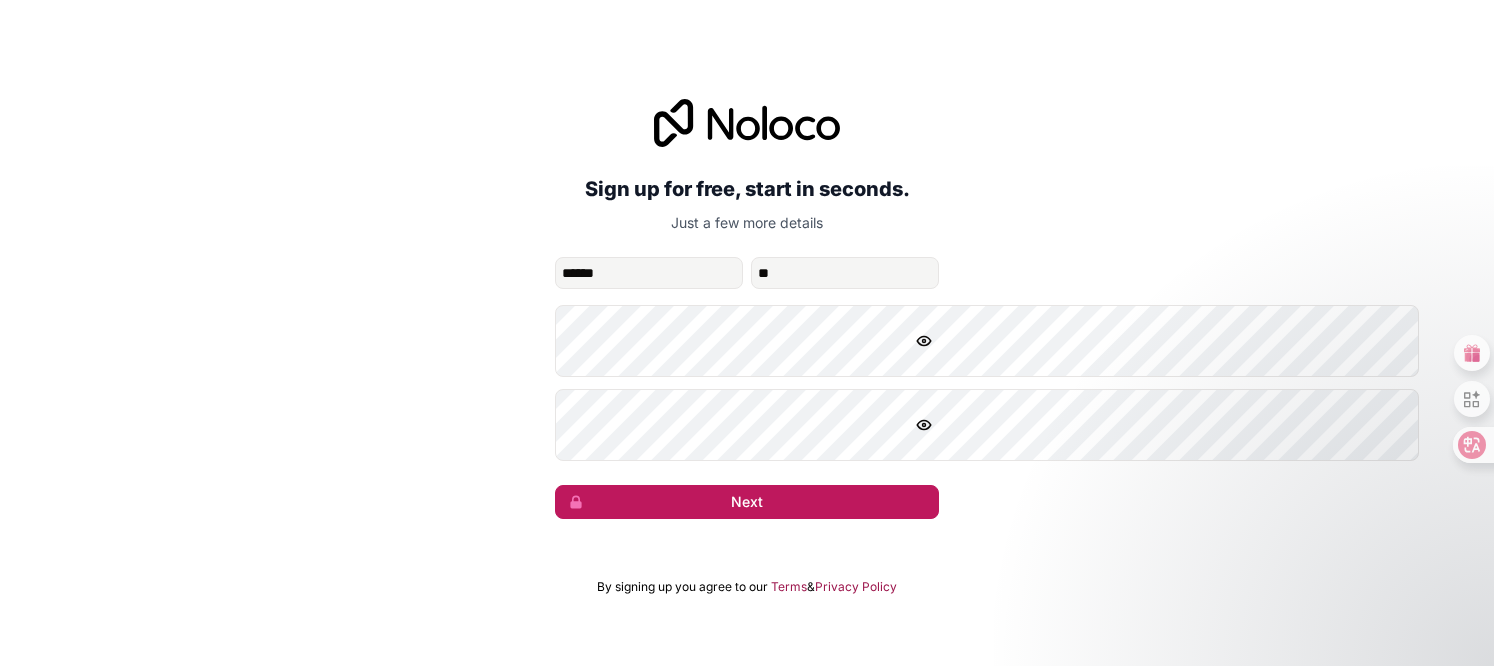 click on "Next" at bounding box center (747, 502) 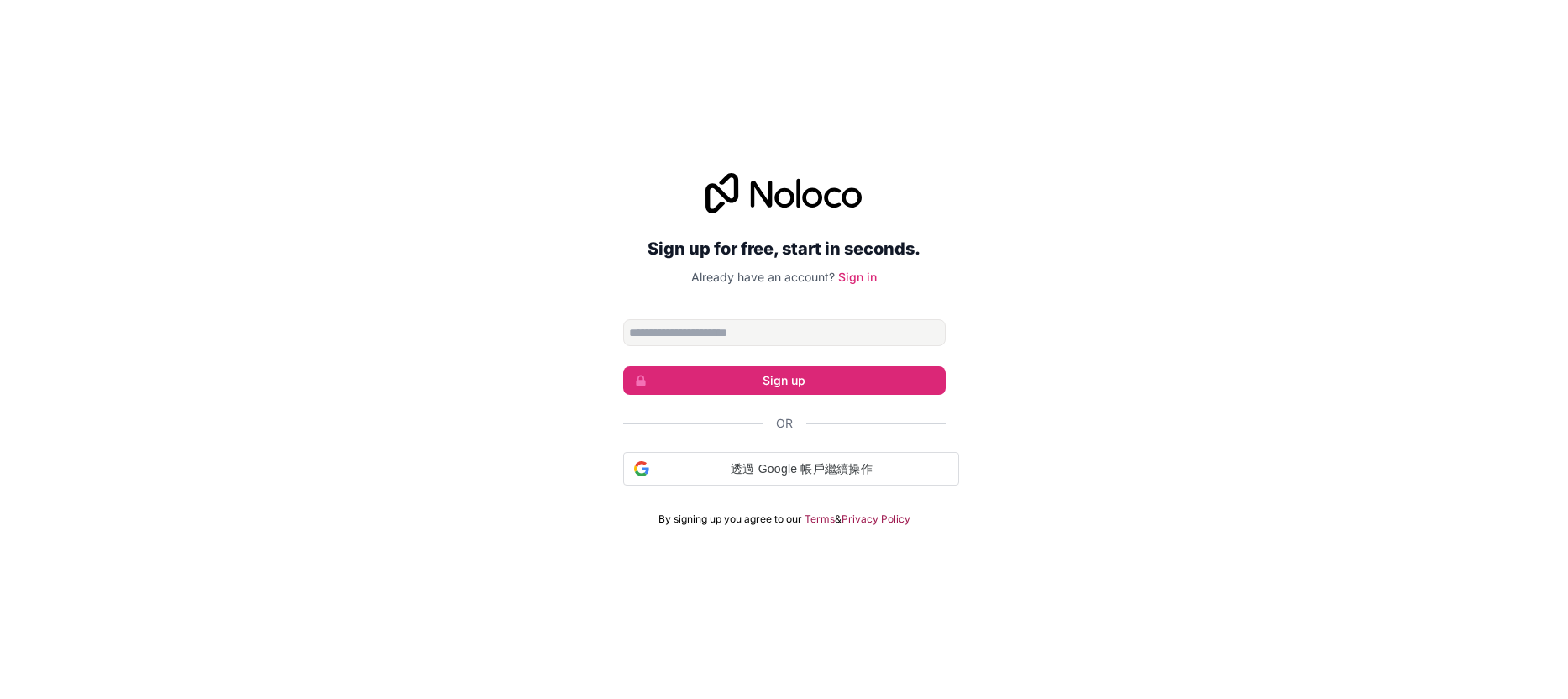 scroll, scrollTop: 0, scrollLeft: 0, axis: both 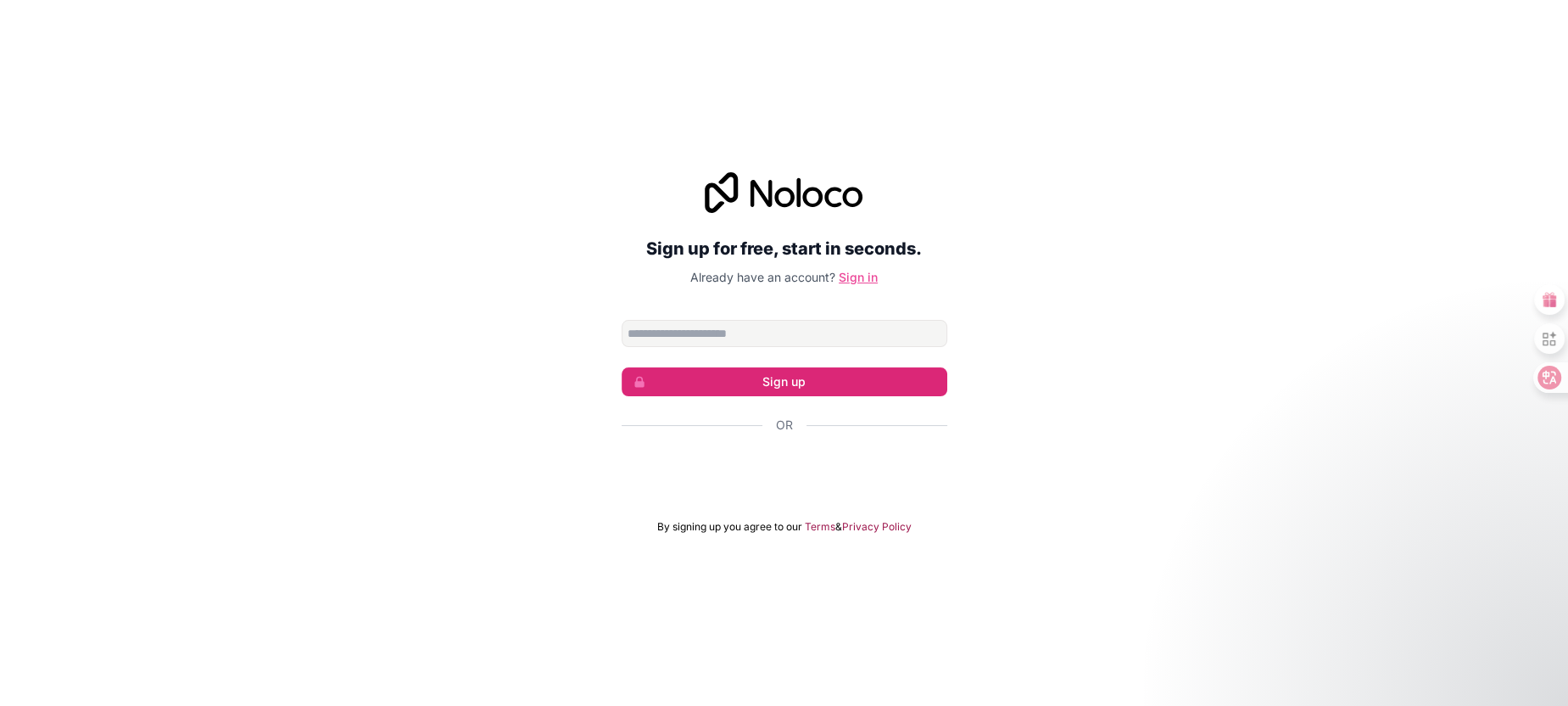 click on "Sign in" at bounding box center (858, 277) 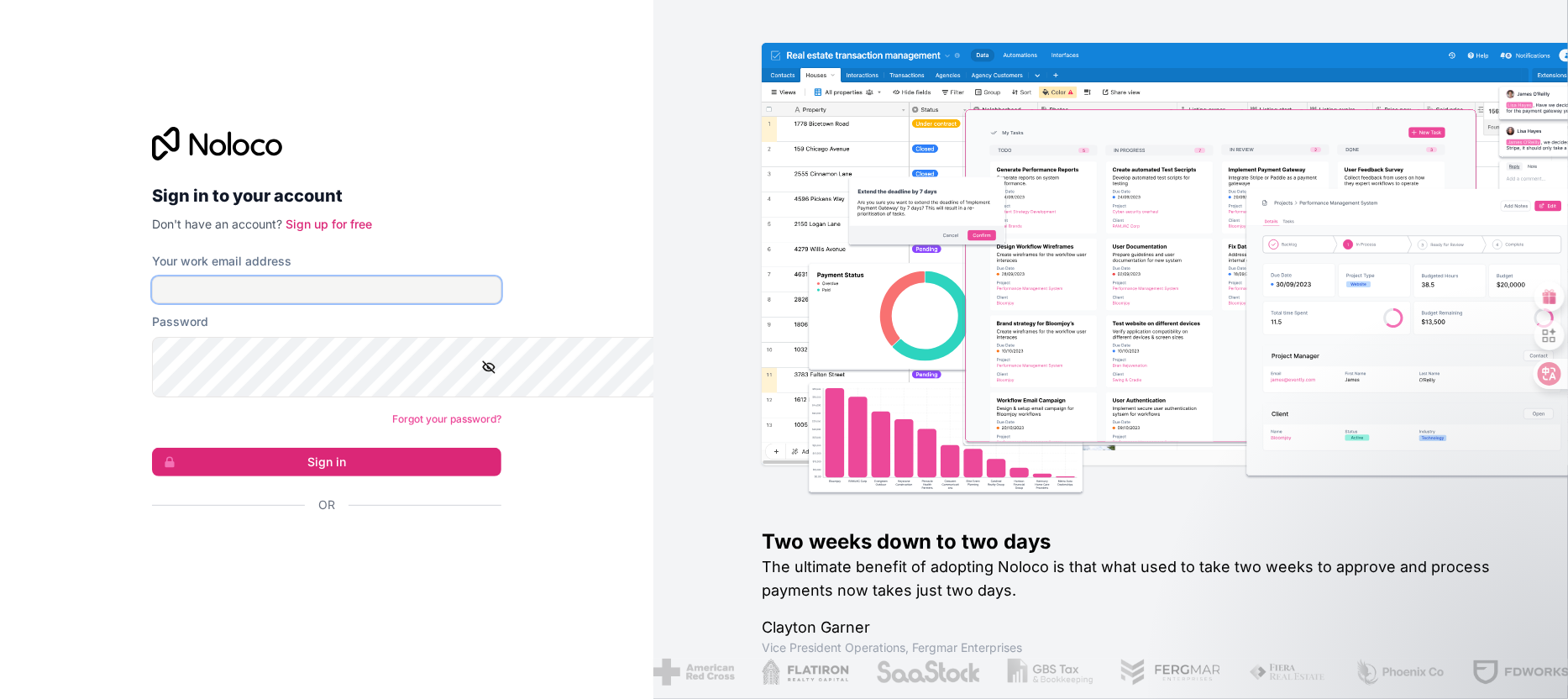 click on "Your work email address" at bounding box center [327, 290] 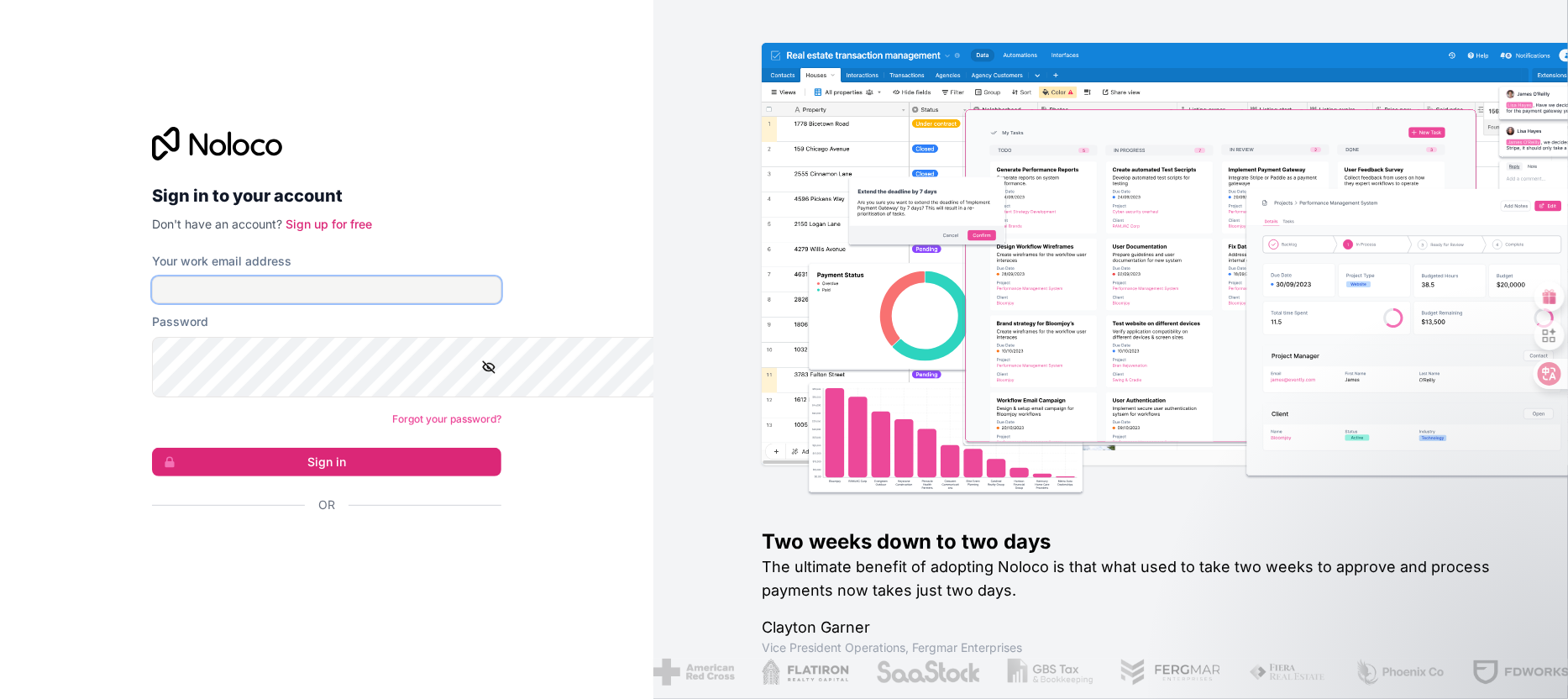 paste on "**********" 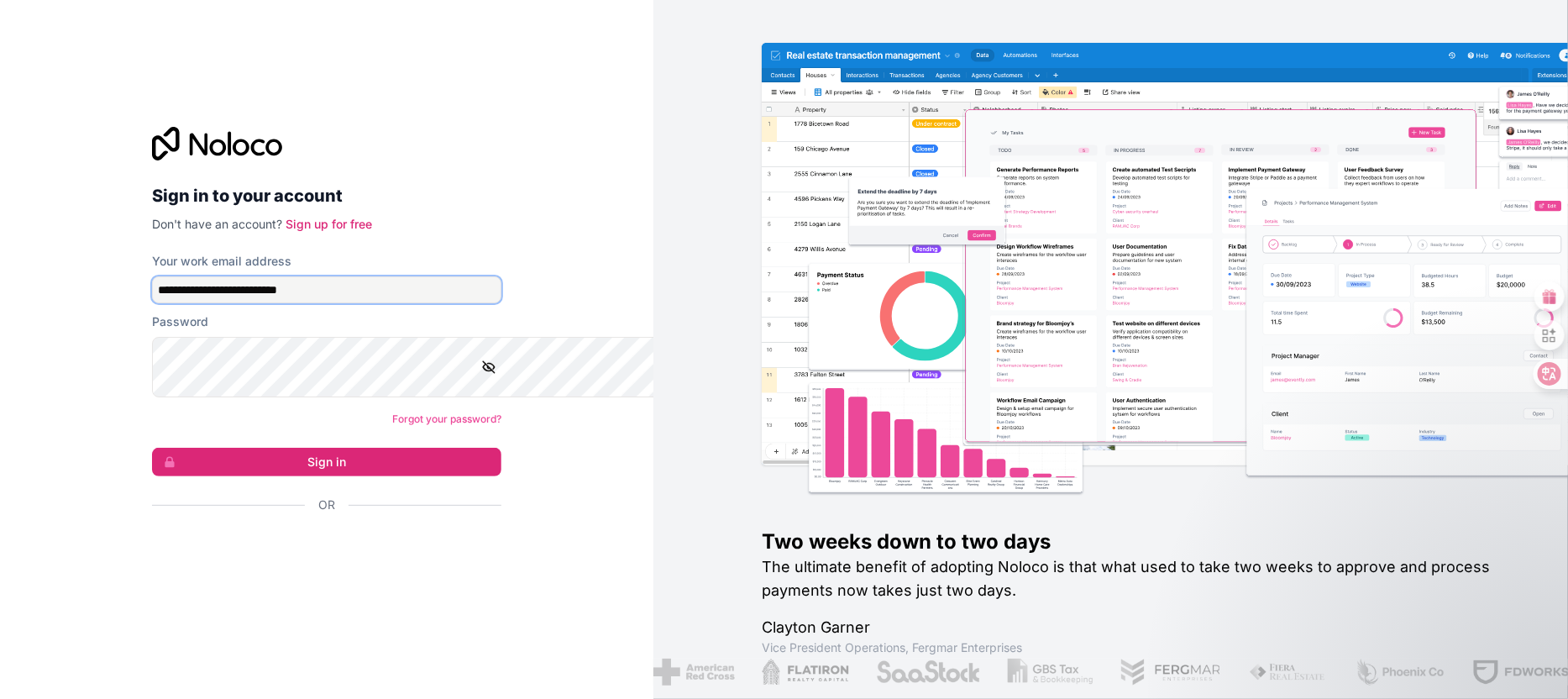 scroll, scrollTop: 238, scrollLeft: 0, axis: vertical 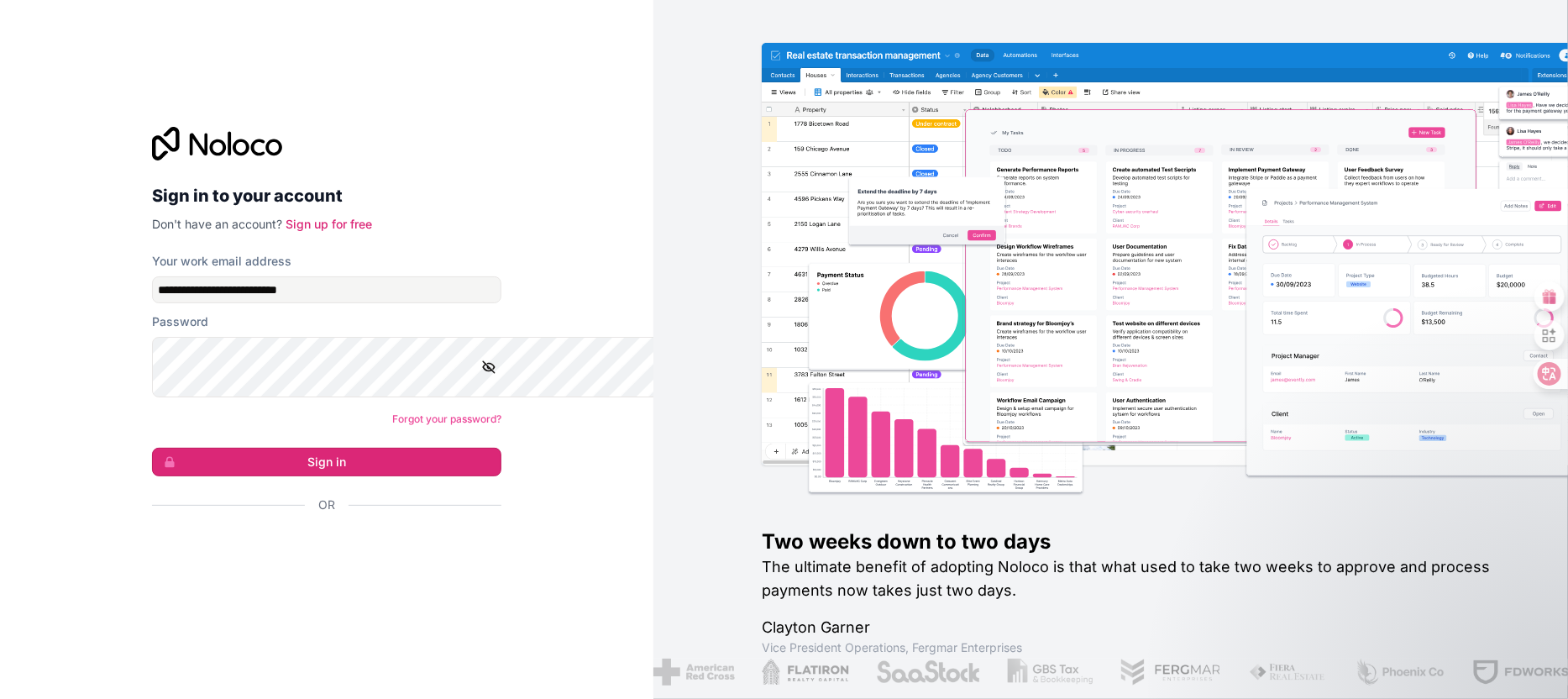 click on "Sign in" at bounding box center [327, 462] 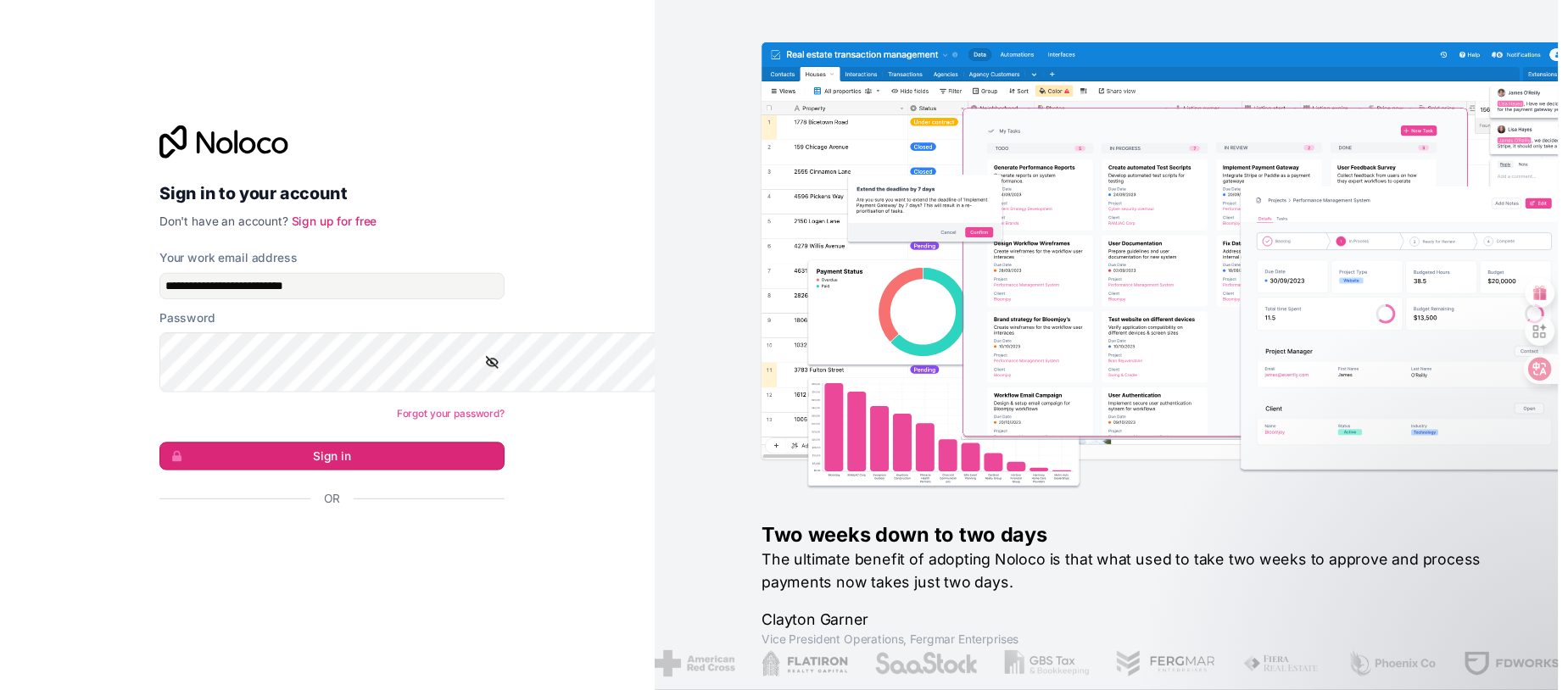 scroll, scrollTop: 212, scrollLeft: 0, axis: vertical 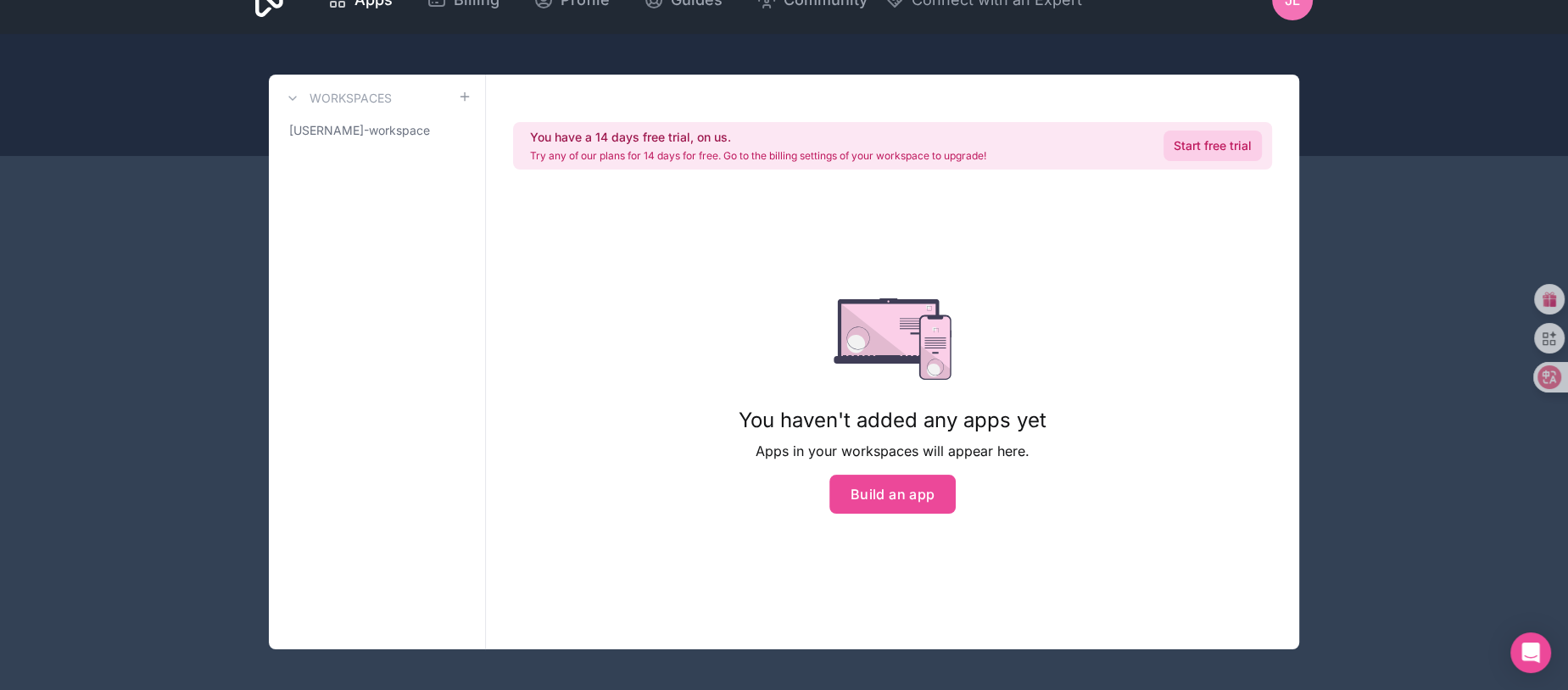 click on "Start free trial" at bounding box center [1213, 146] 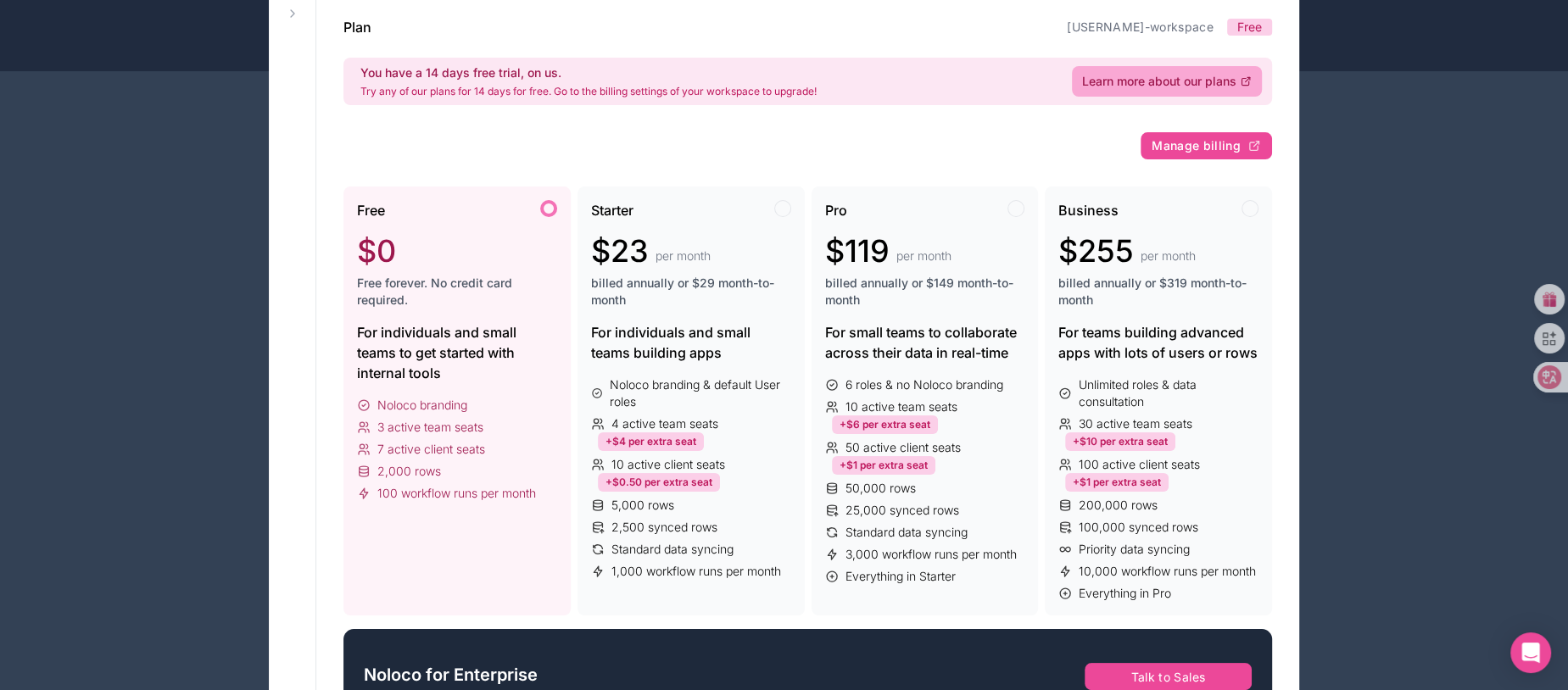 scroll, scrollTop: 0, scrollLeft: 209, axis: horizontal 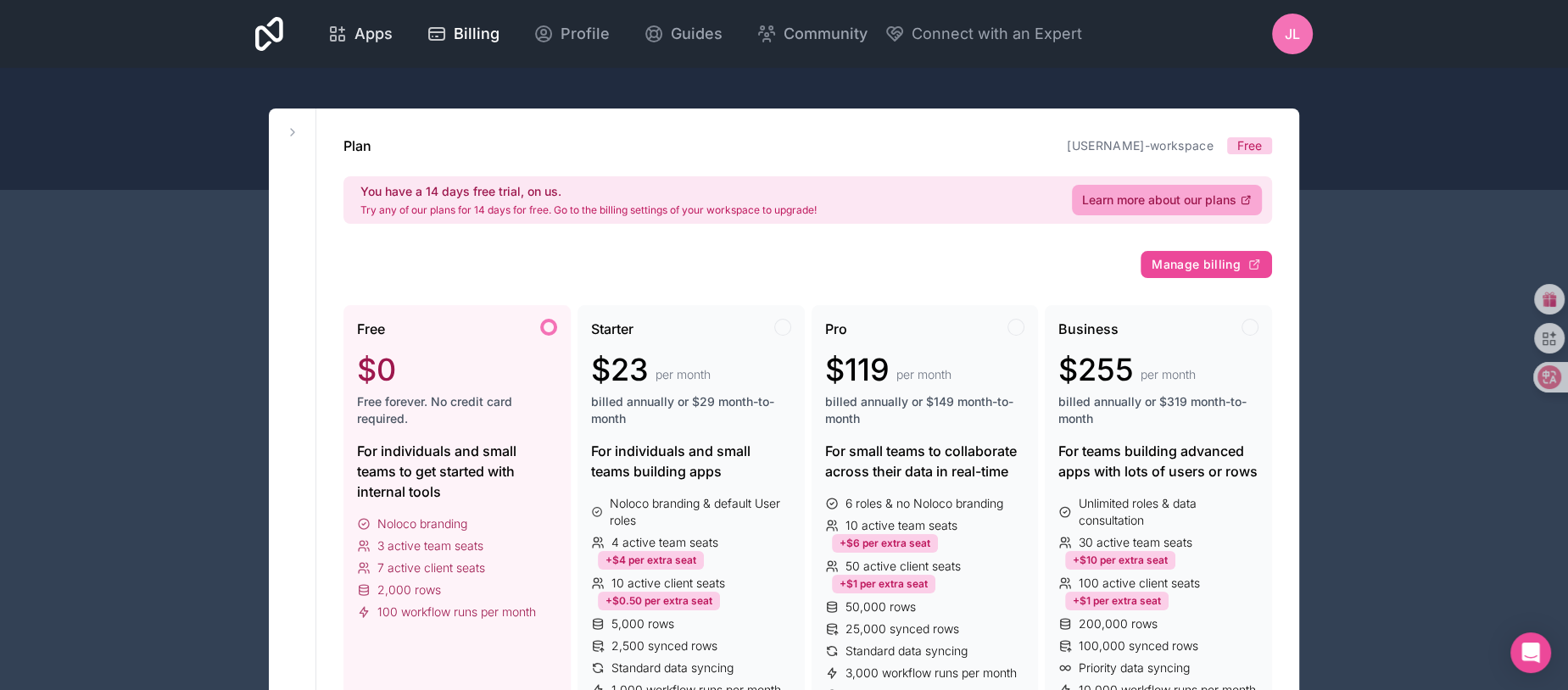 click on "Apps" at bounding box center [373, 34] 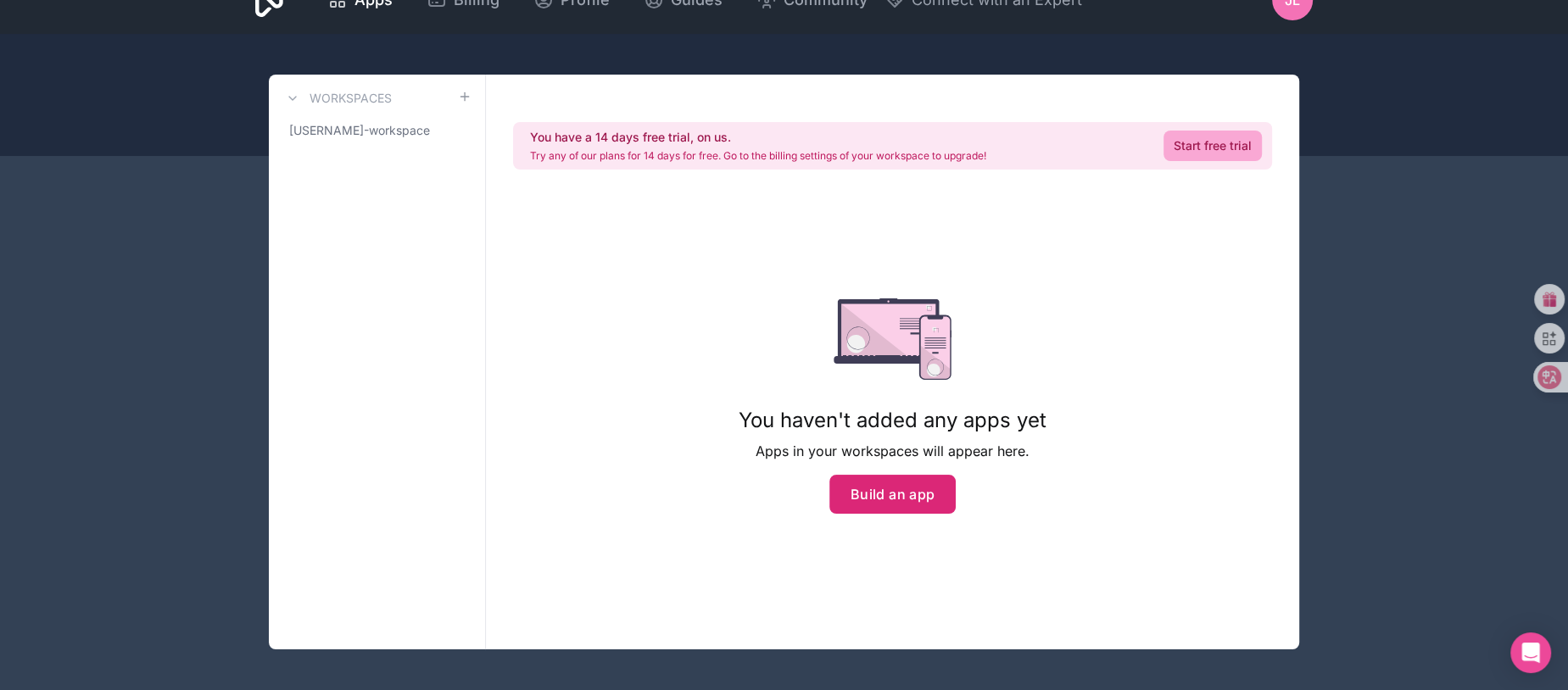 click on "Build an app" at bounding box center (893, 494) 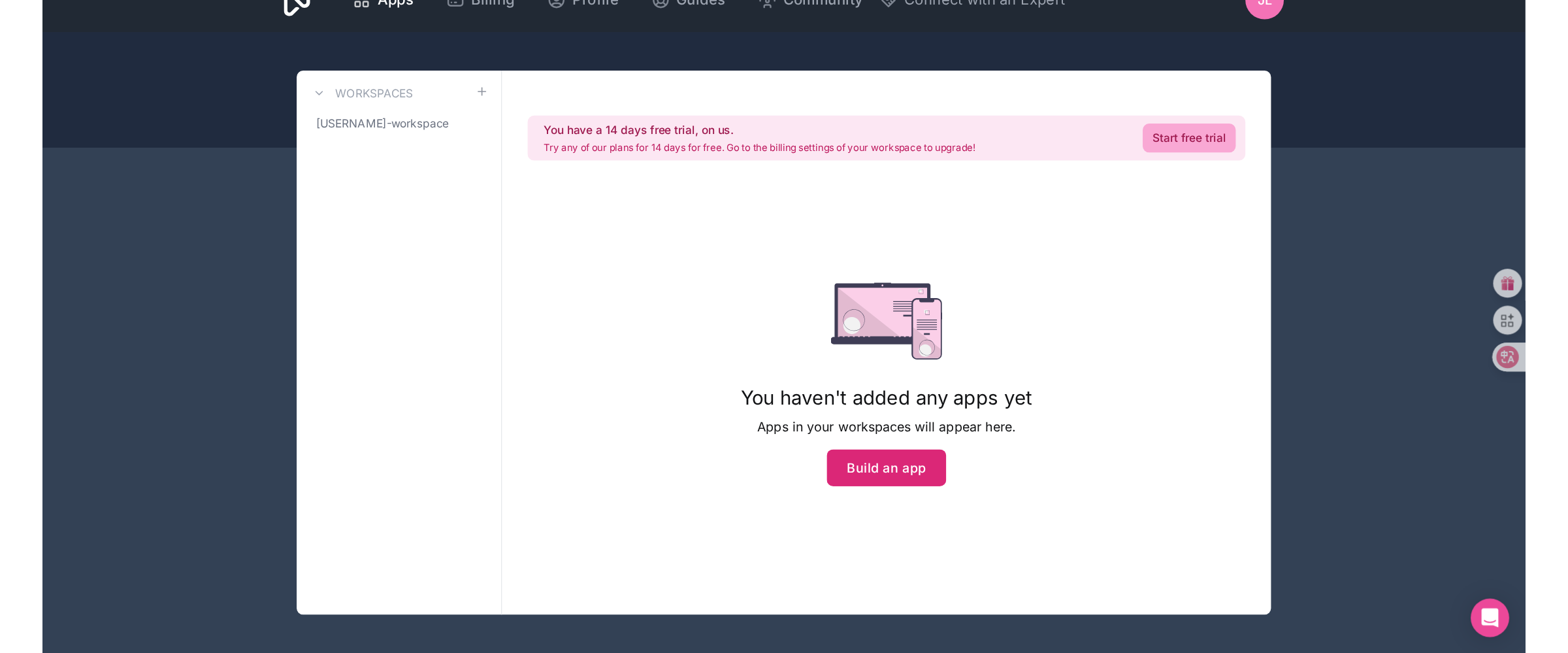 scroll, scrollTop: 0, scrollLeft: 0, axis: both 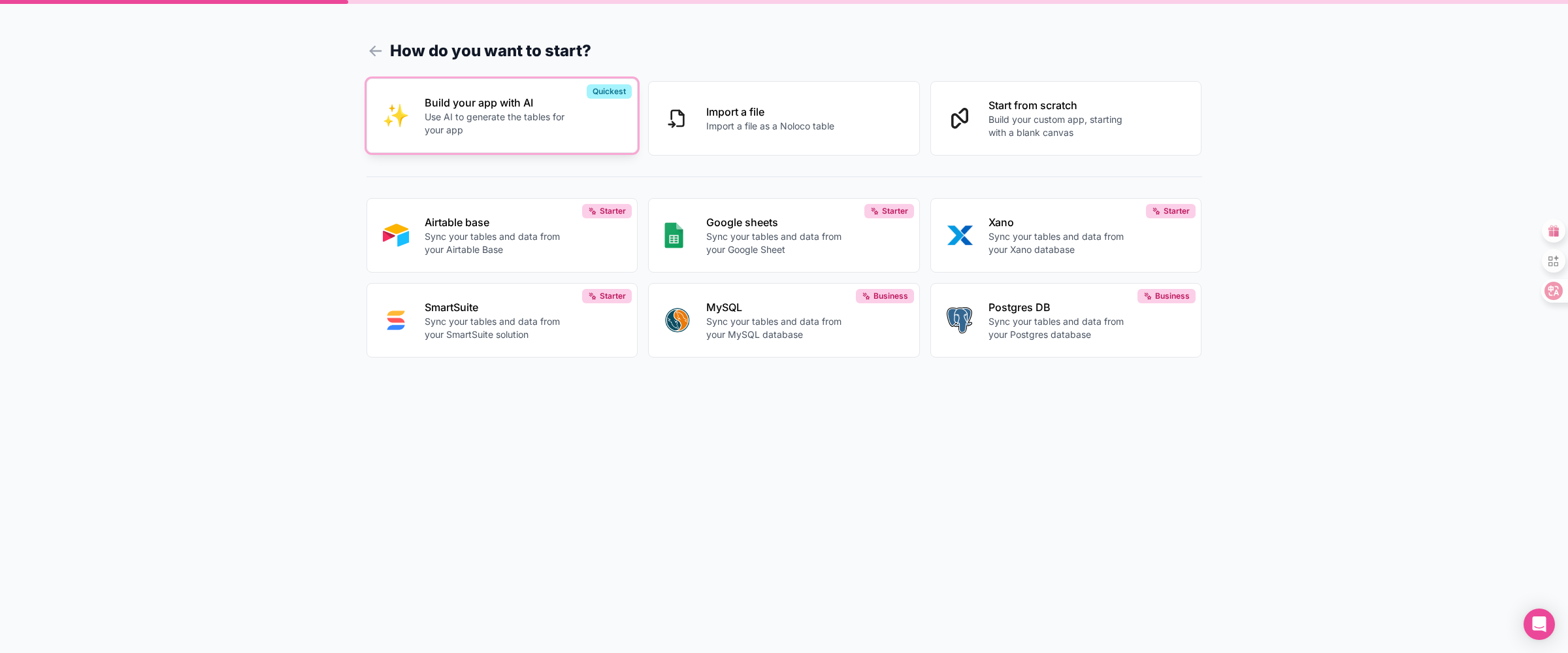 click on "Build your app with AI" at bounding box center (497, 103) 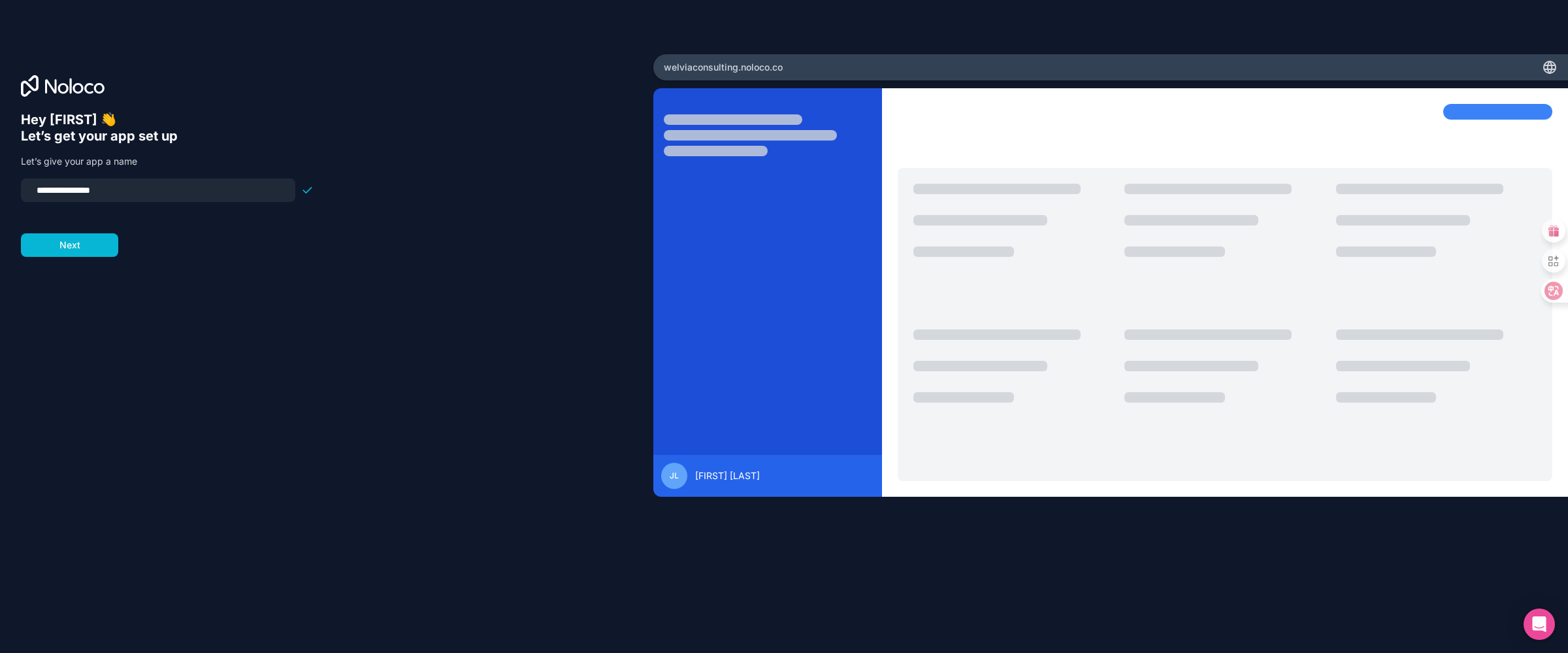 drag, startPoint x: 272, startPoint y: 361, endPoint x: 48, endPoint y: 348, distance: 224.37692 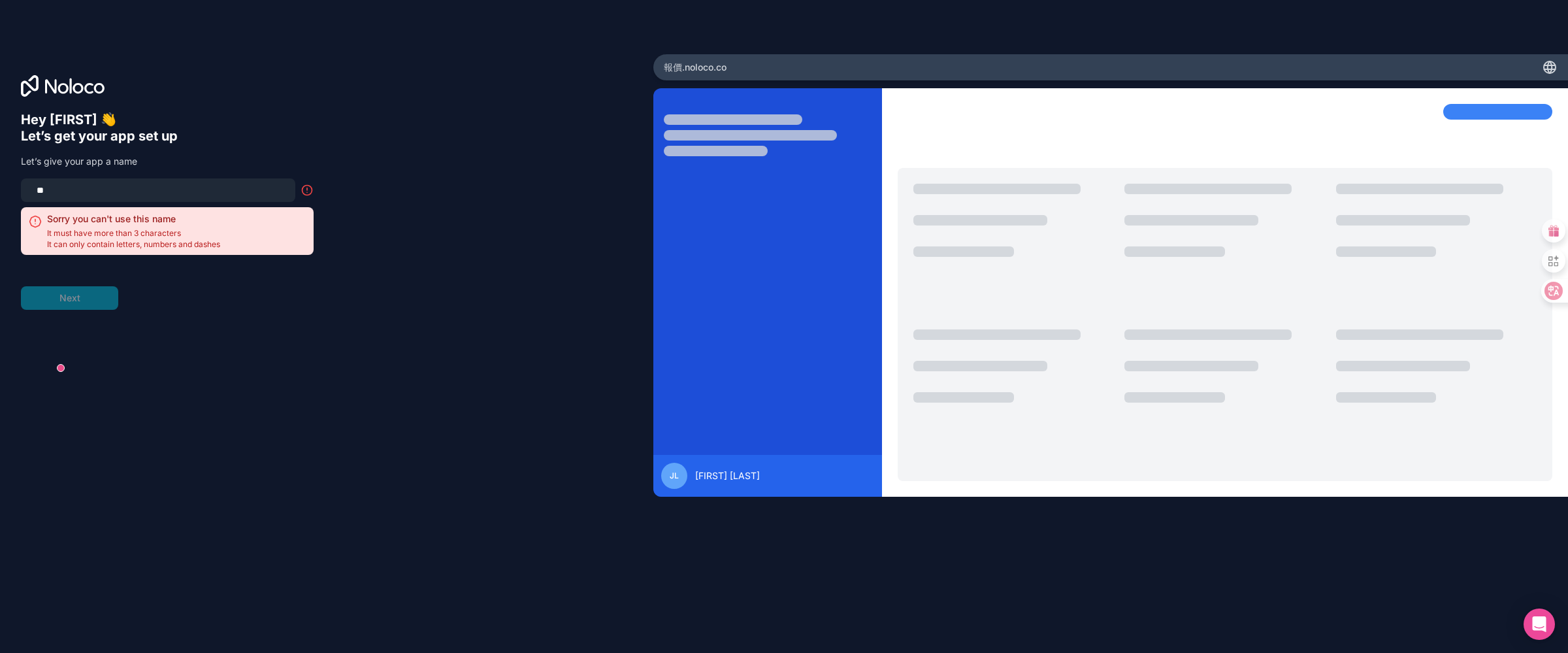 type on "*" 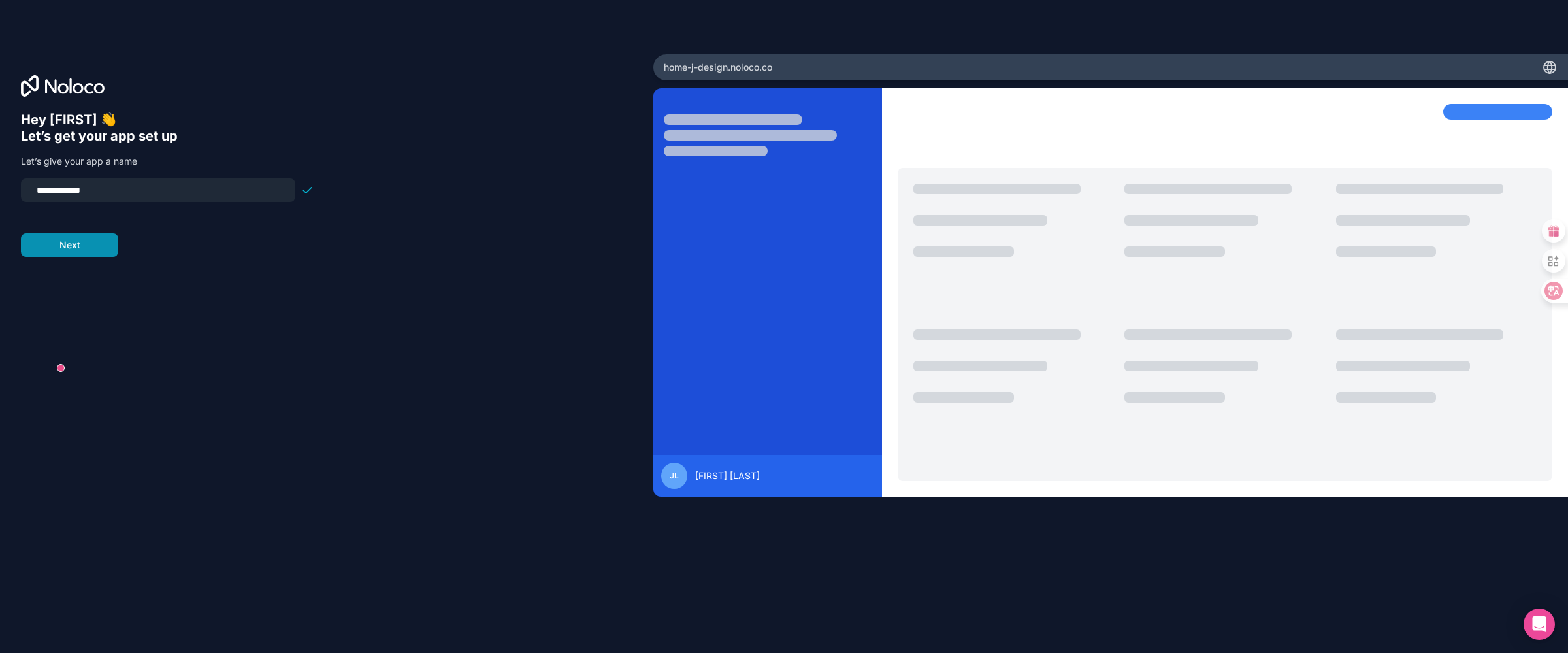 type on "**********" 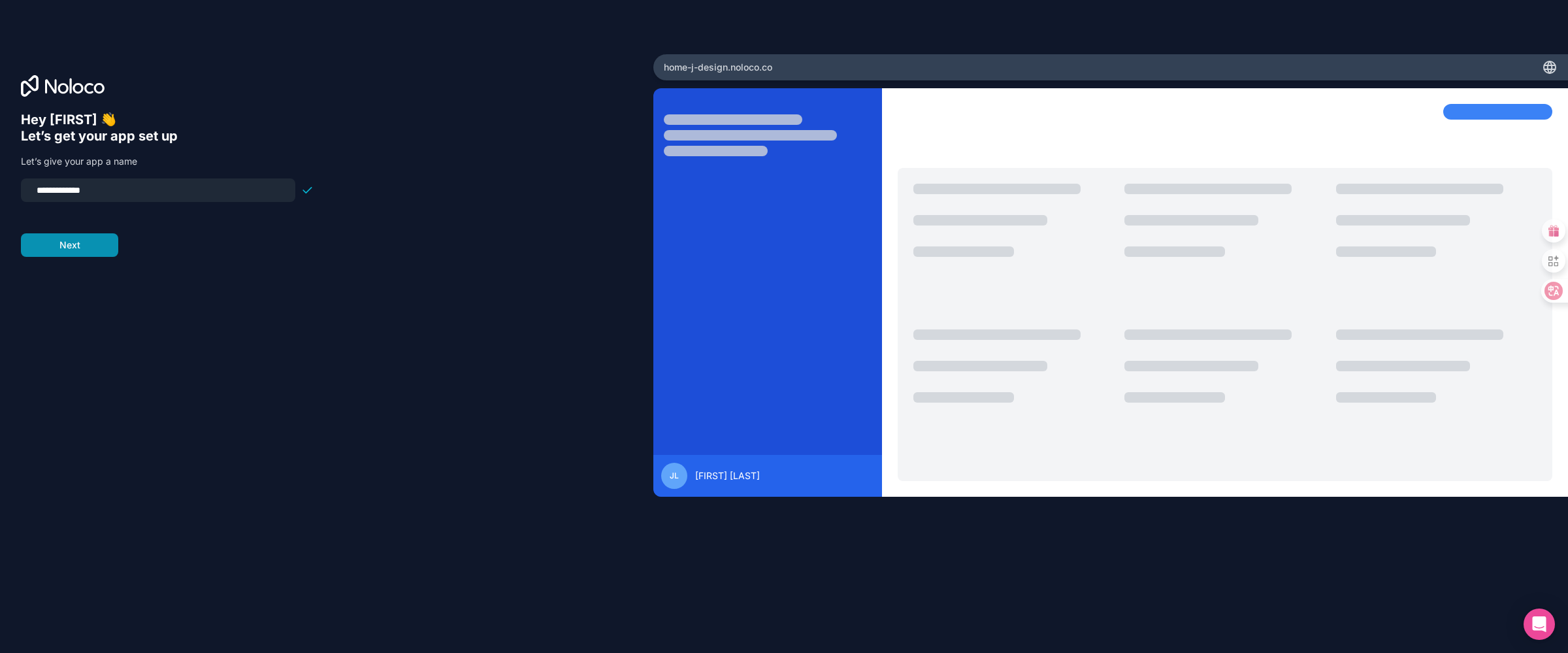 click on "Next" at bounding box center [69, 245] 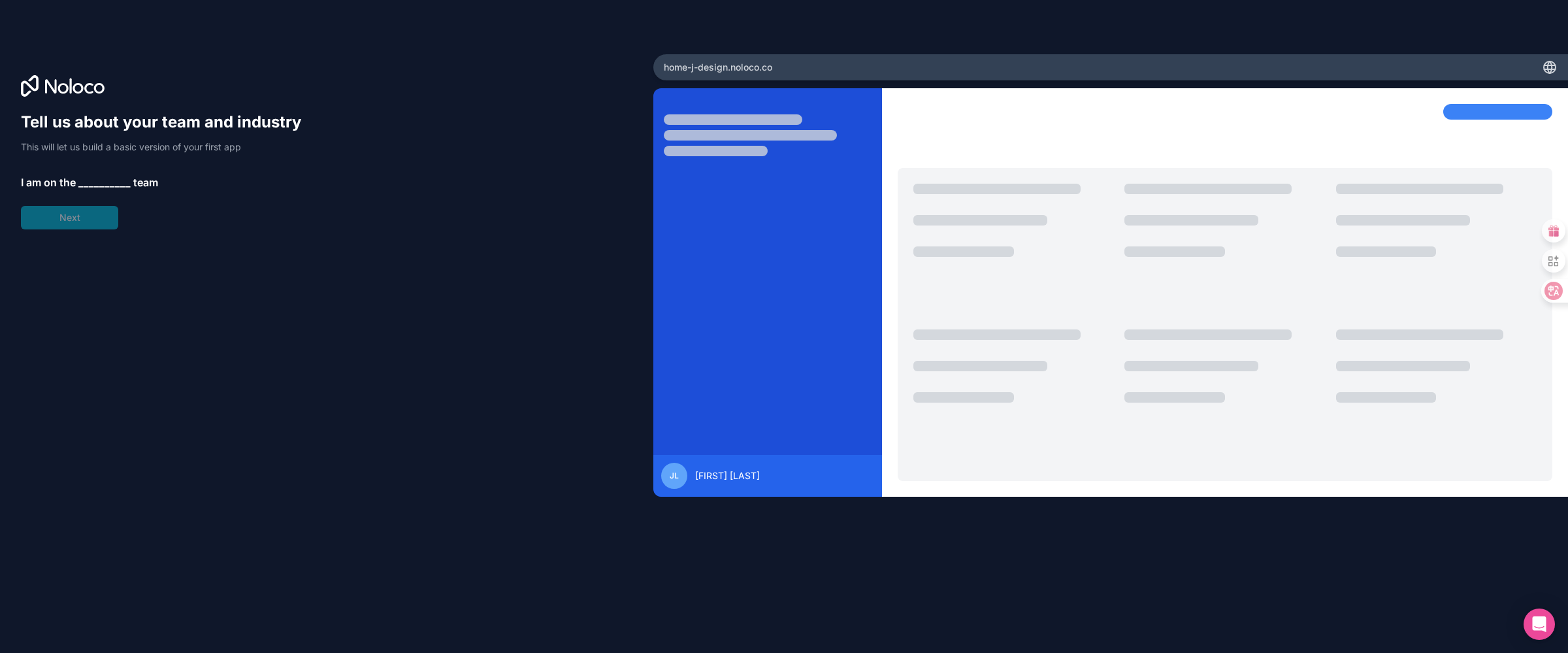 click on "__________" at bounding box center (105, 182) 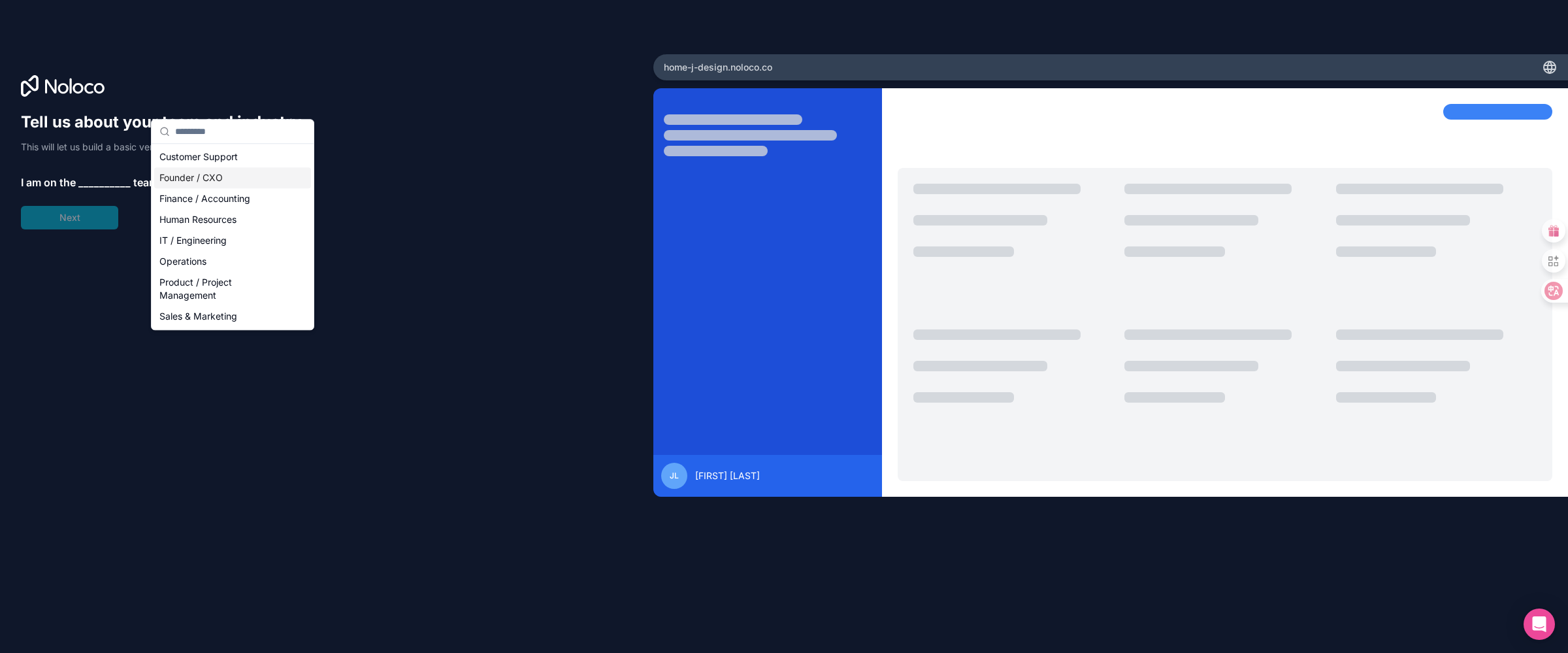 scroll, scrollTop: 40, scrollLeft: 0, axis: vertical 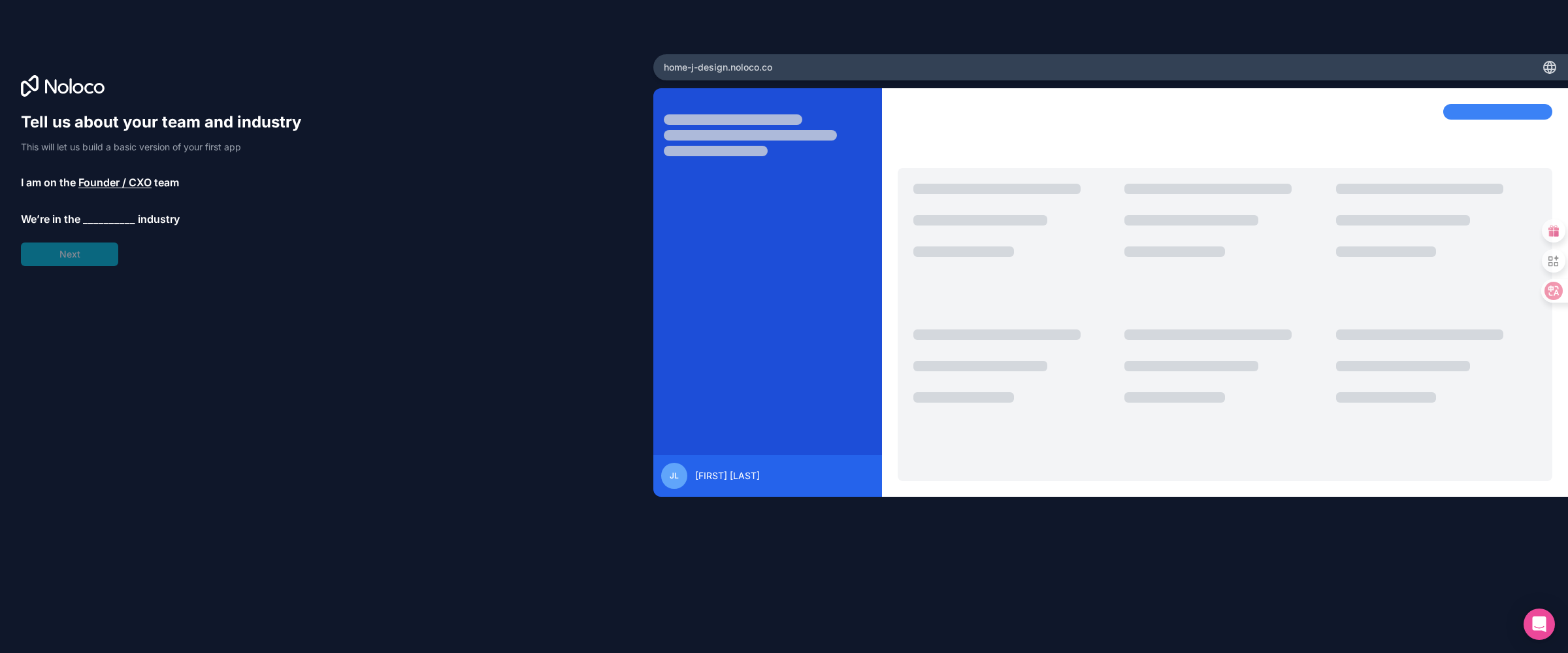 click on "__________" at bounding box center [109, 219] 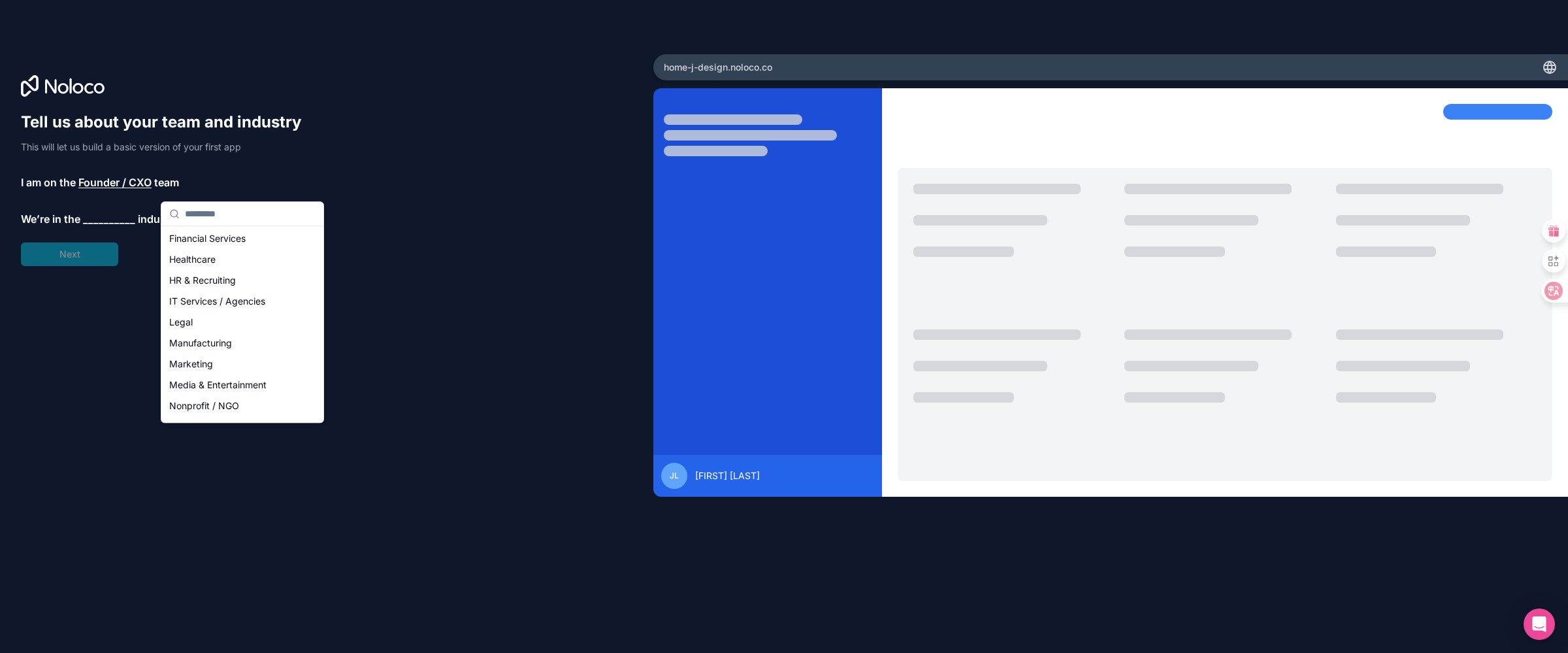 scroll, scrollTop: 71, scrollLeft: 0, axis: vertical 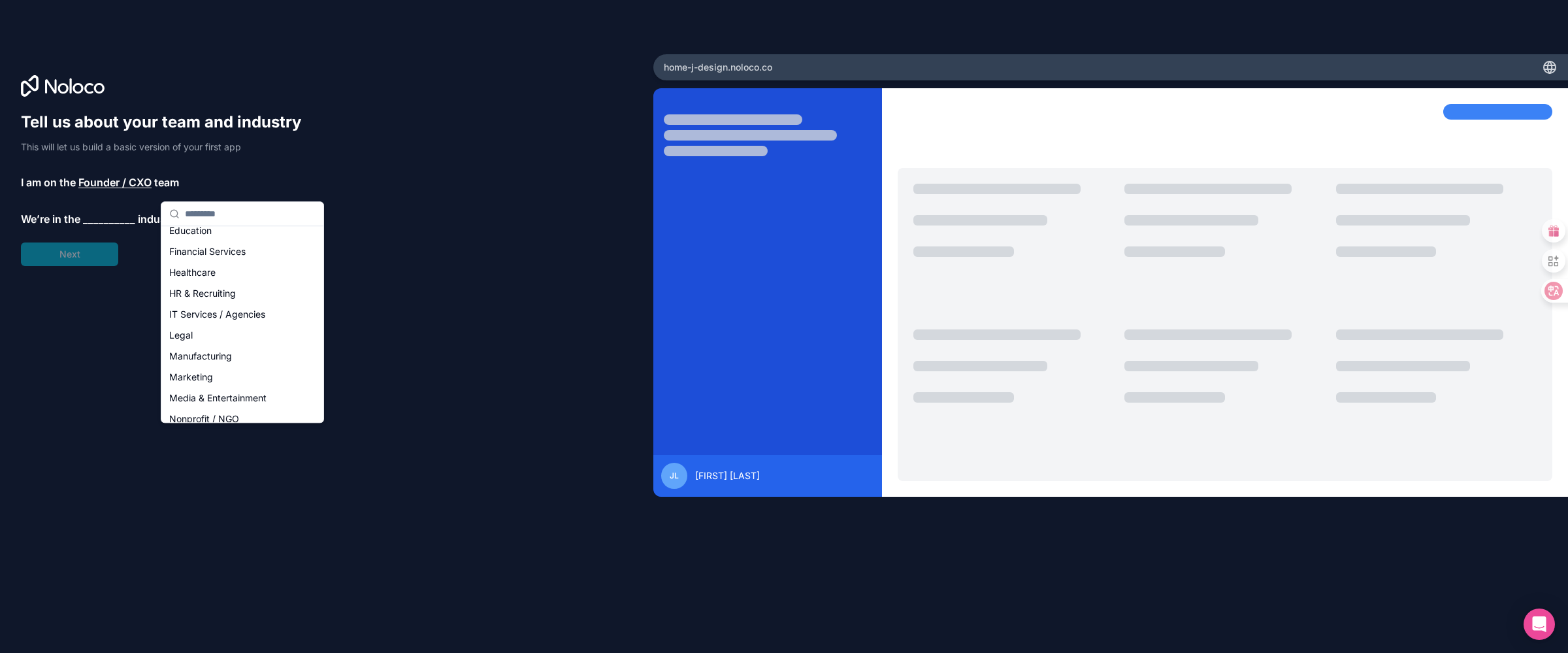 click on "Construction" at bounding box center (242, 210) 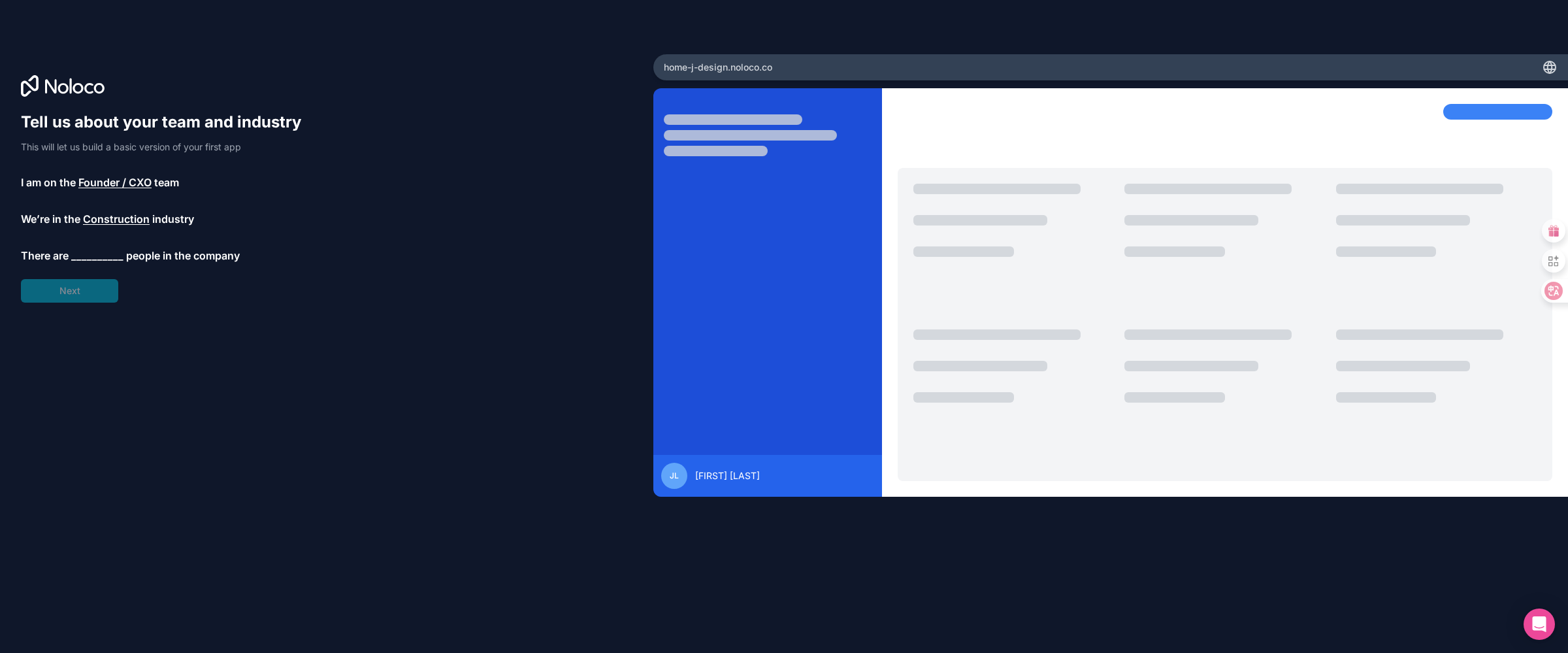 click on "__________" at bounding box center [97, 256] 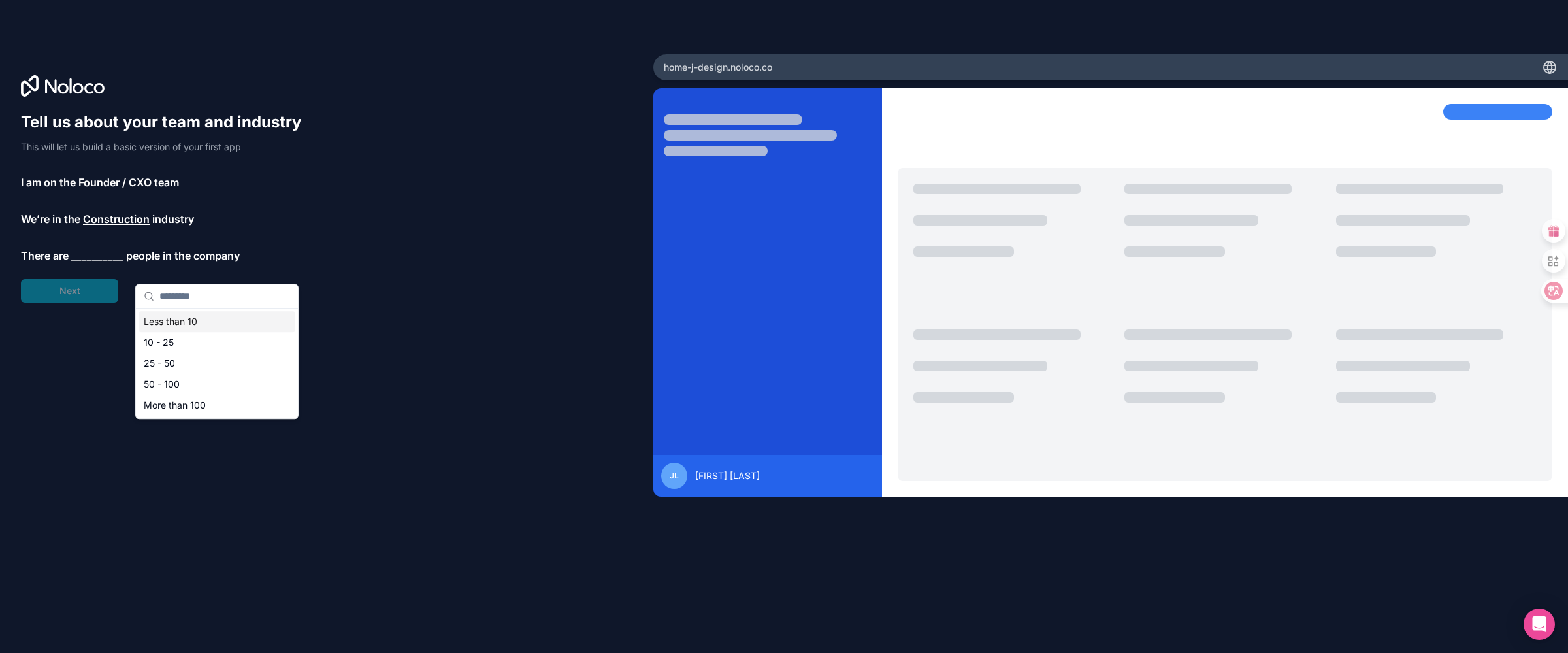 click on "Less than 10" at bounding box center (217, 322) 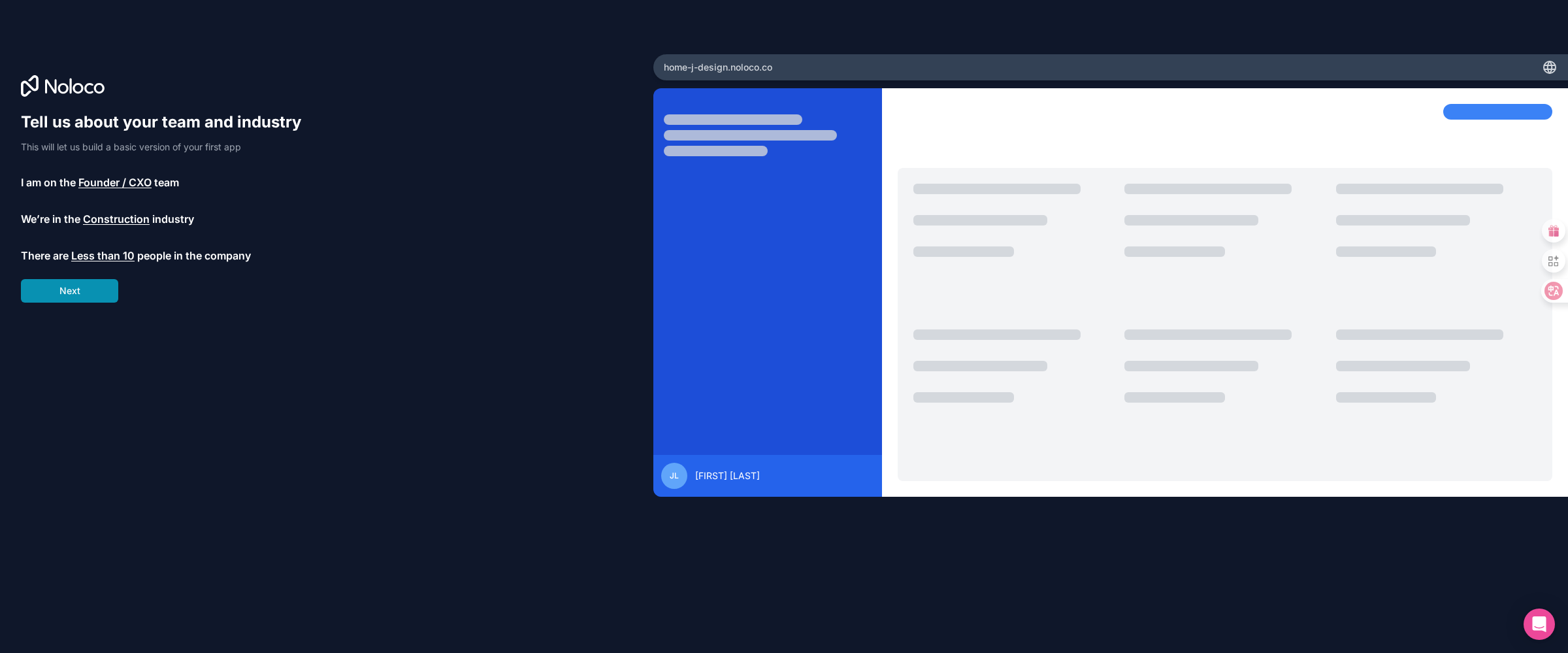 click on "Next" at bounding box center [69, 291] 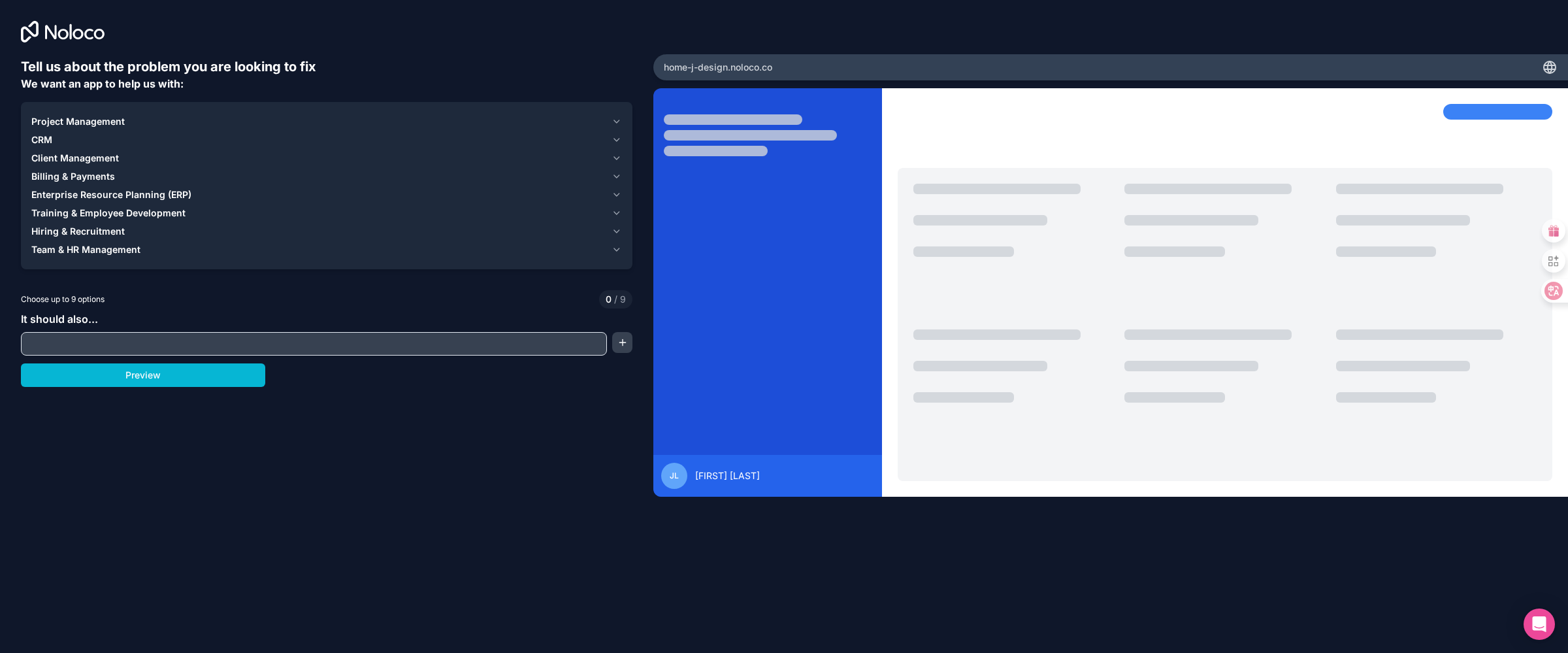 scroll, scrollTop: 1, scrollLeft: 0, axis: vertical 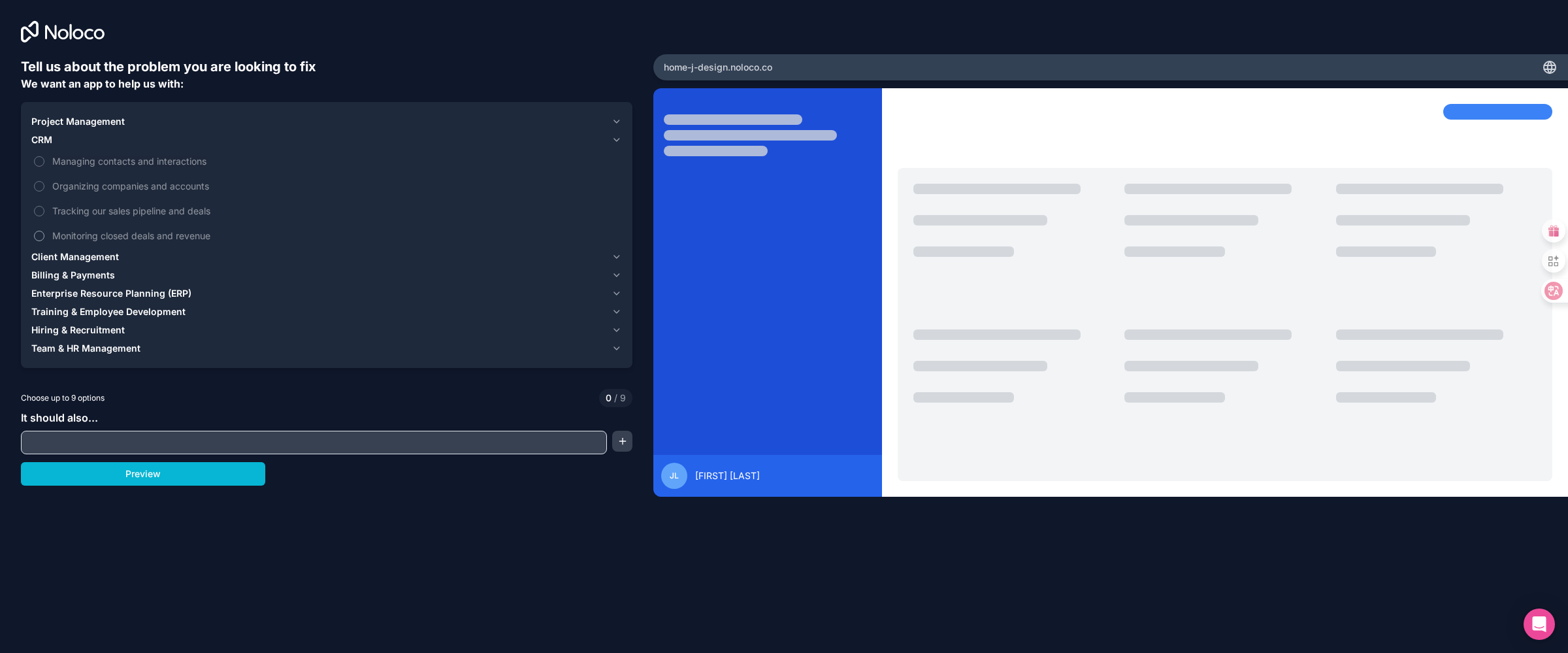 click on "Monitoring closed deals and revenue" at bounding box center (39, 236) 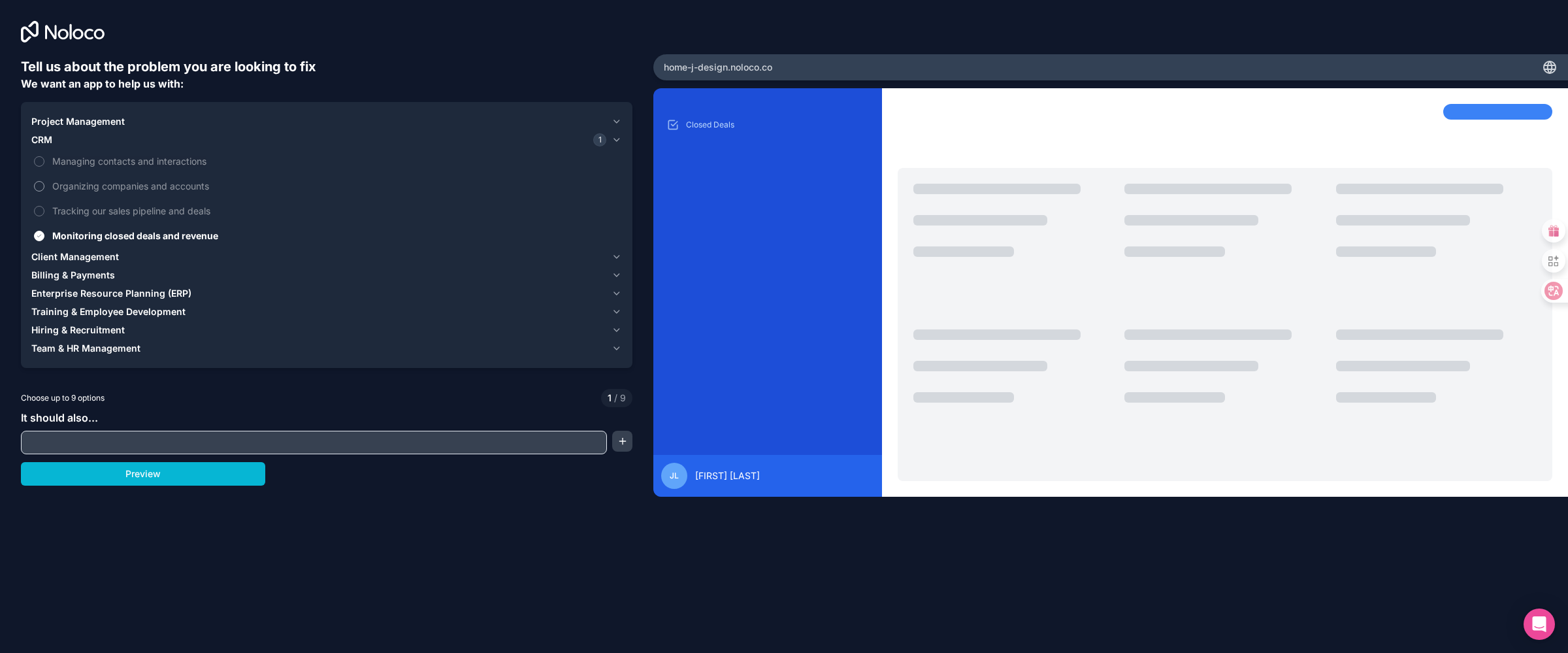 click on "Organizing companies and accounts" at bounding box center (39, 186) 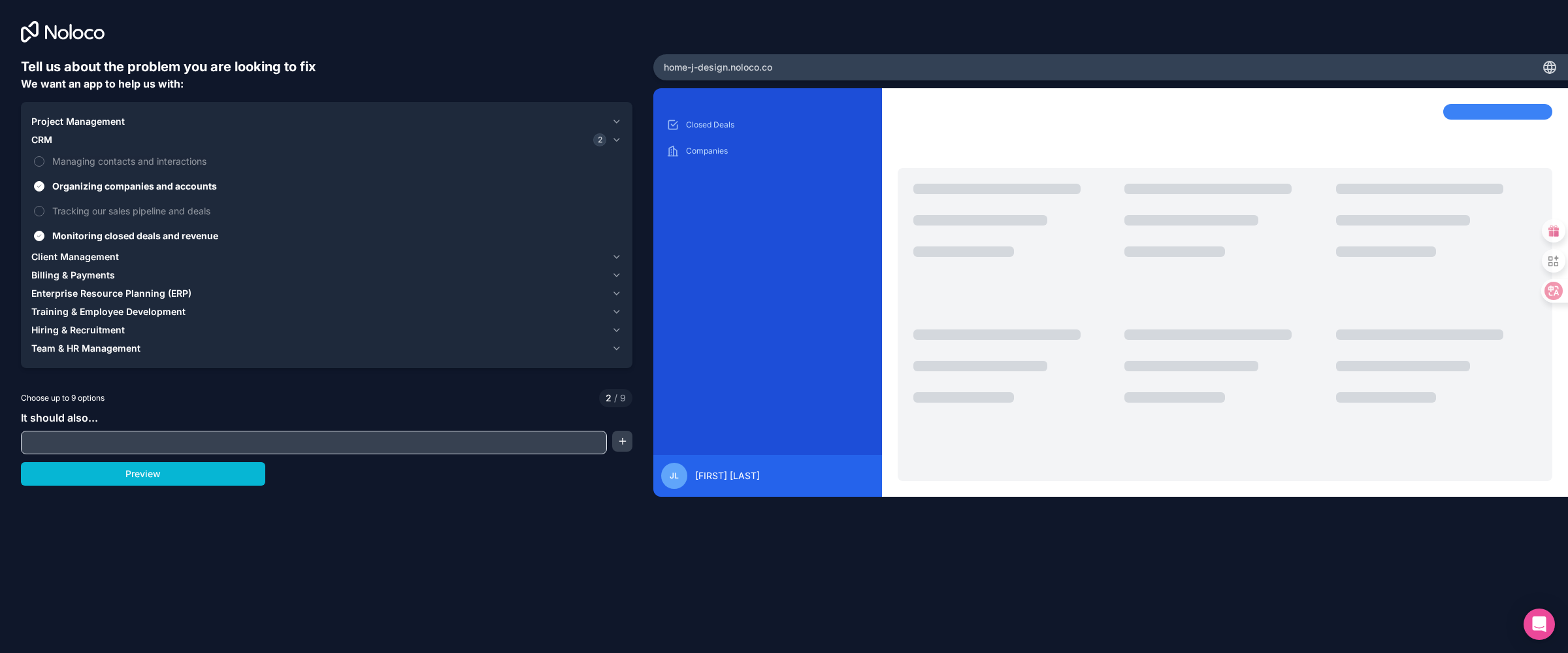scroll, scrollTop: 0, scrollLeft: 0, axis: both 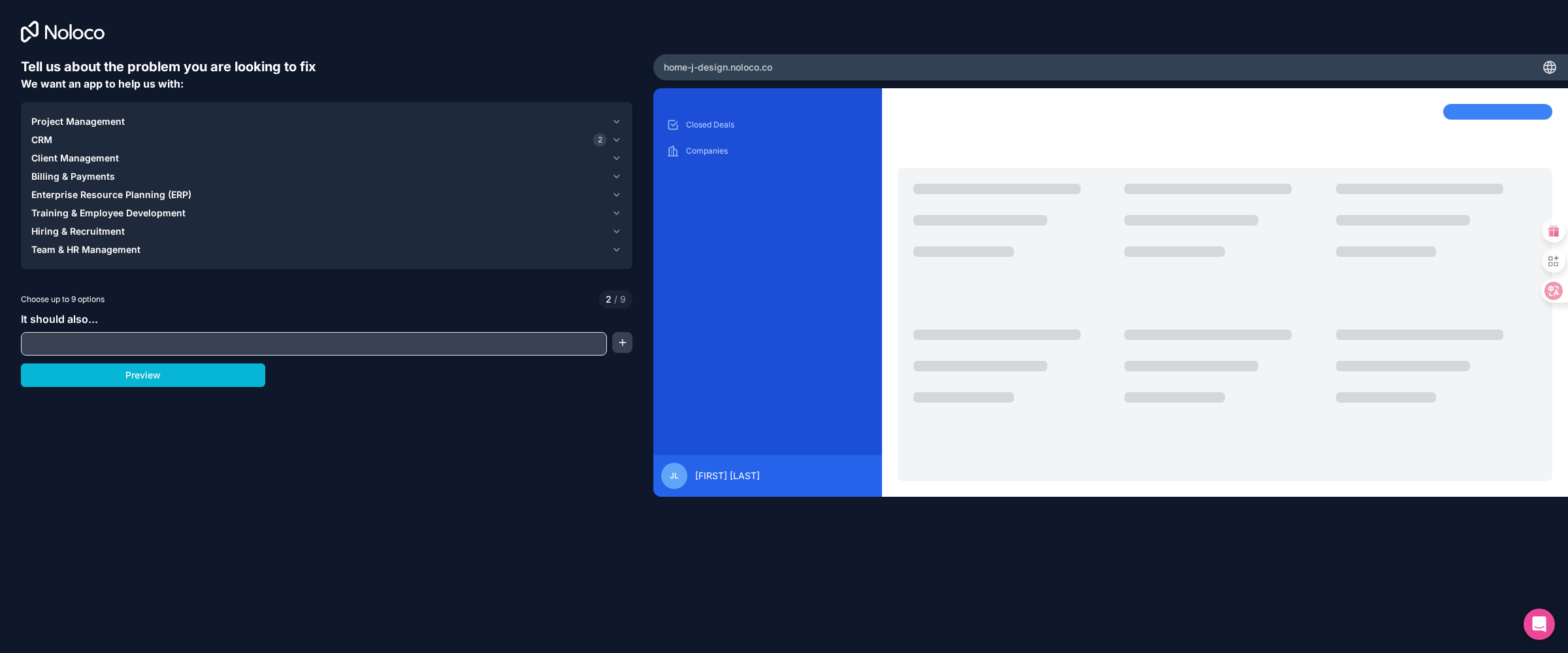 click on "Billing & Payments" at bounding box center [319, 176] 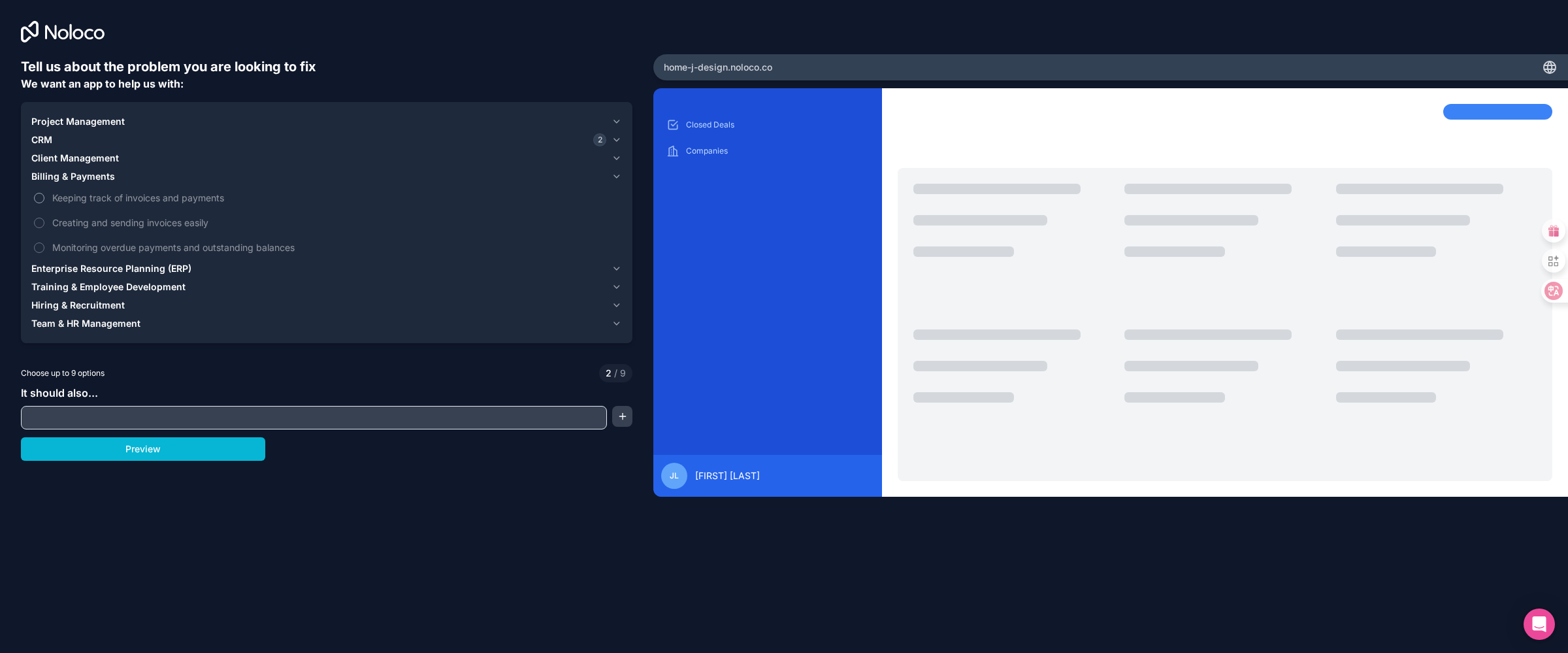 scroll, scrollTop: 209, scrollLeft: 0, axis: vertical 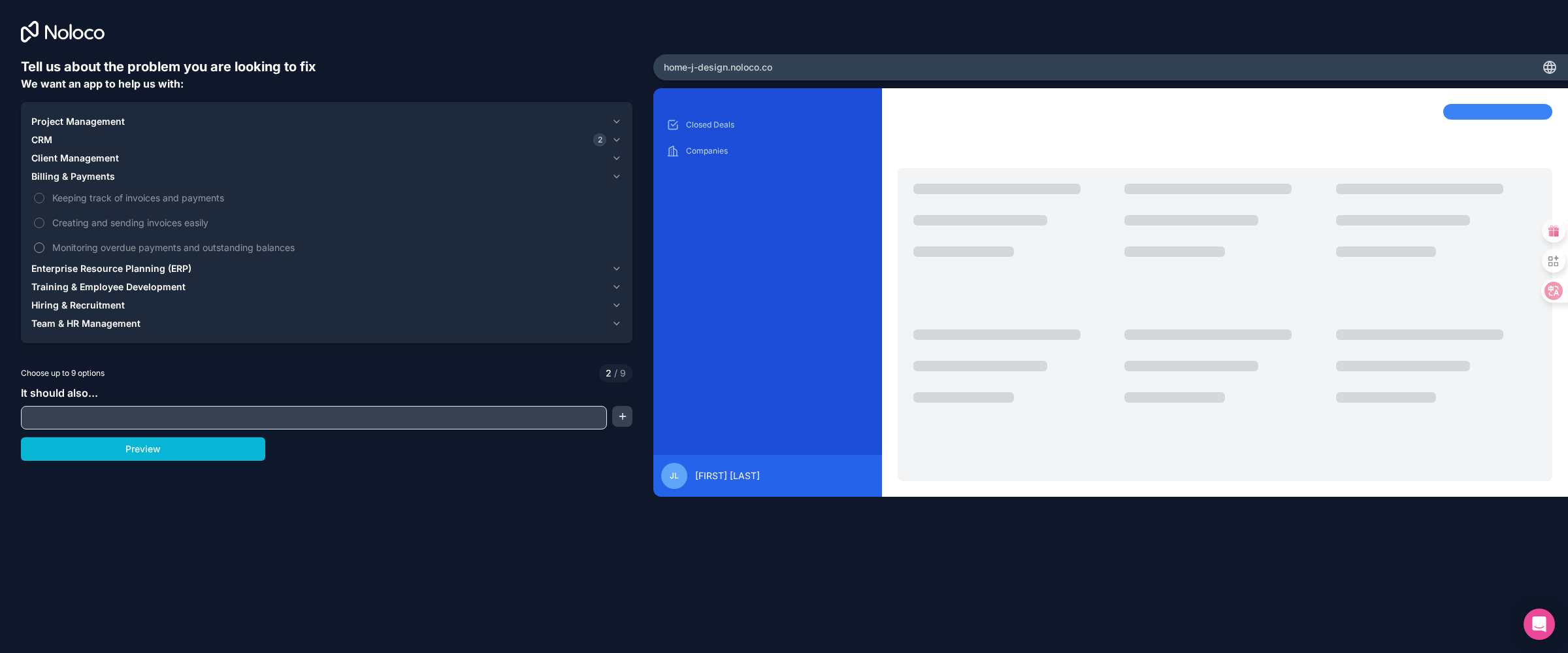 click on "Monitoring overdue payments and outstanding balances" at bounding box center [327, 247] 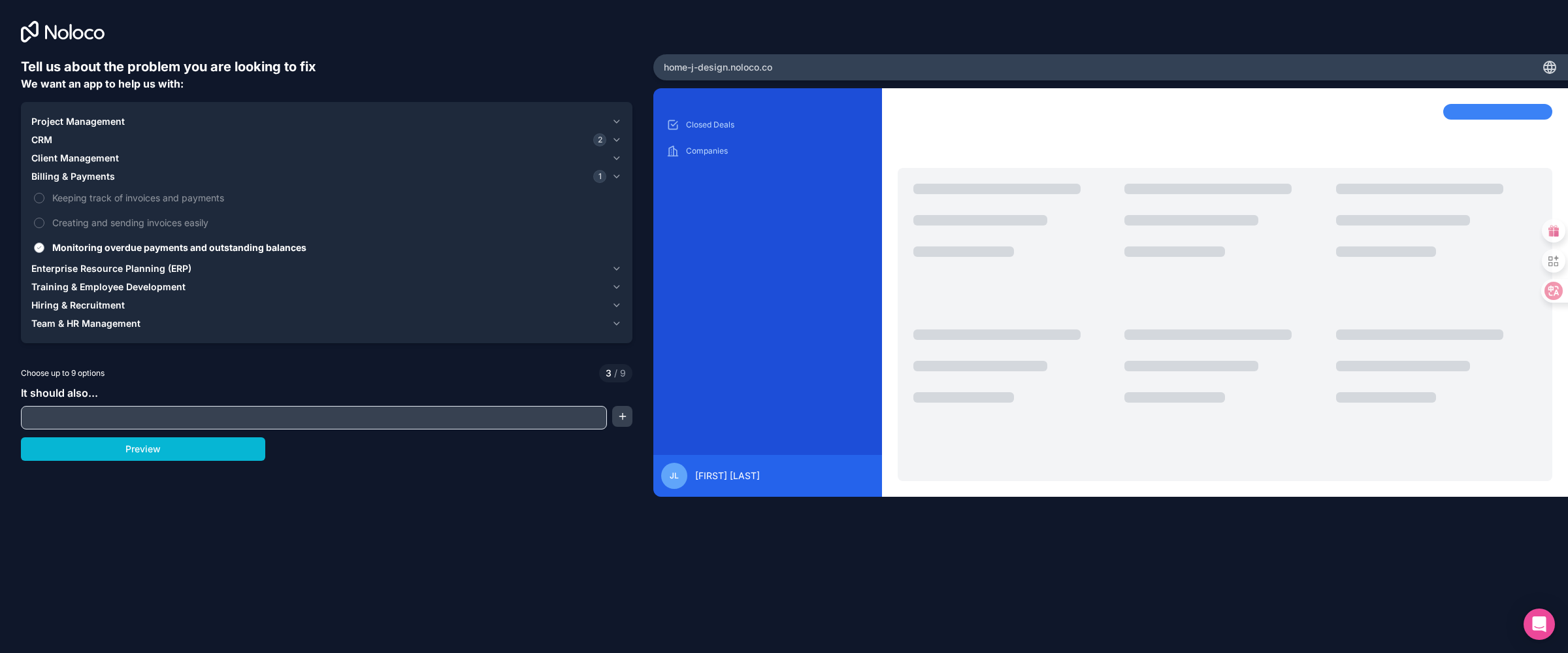 scroll, scrollTop: 178, scrollLeft: 0, axis: vertical 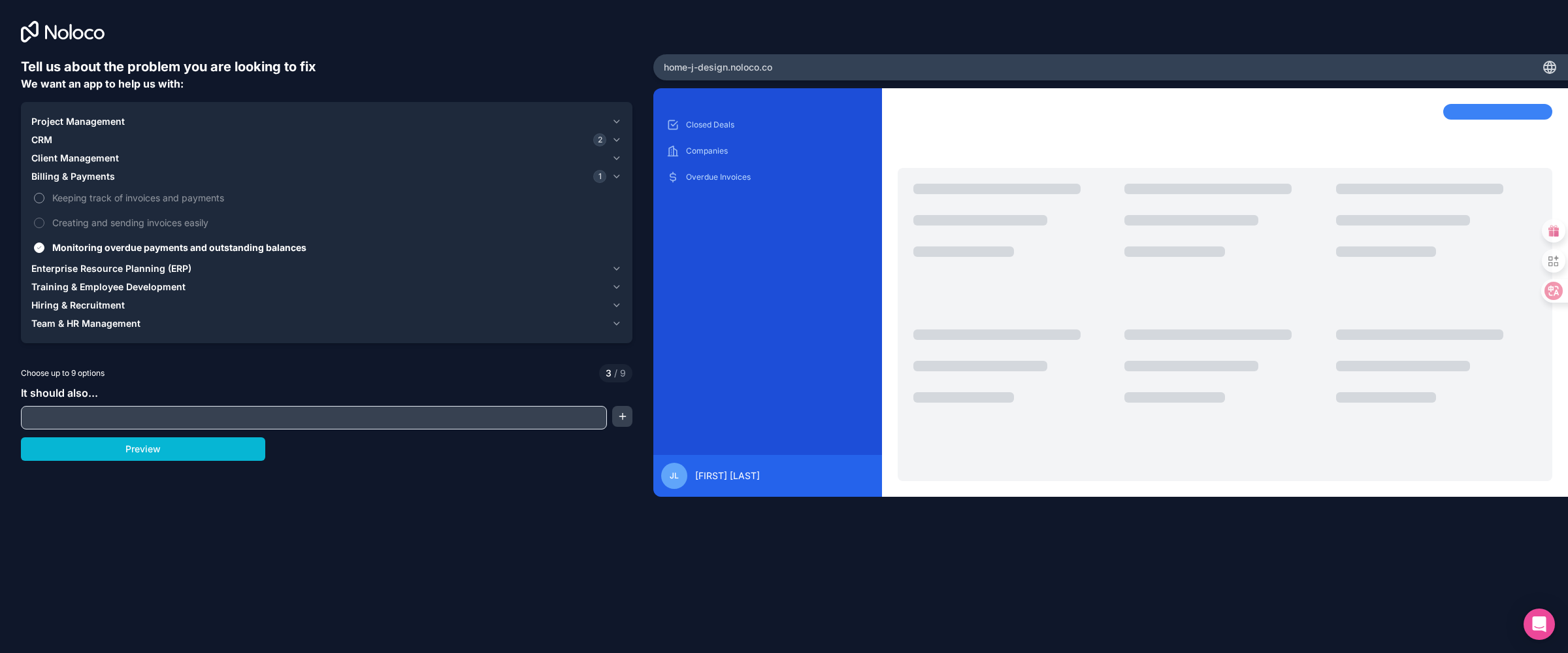 click on "Keeping track of invoices and payments" at bounding box center [39, 198] 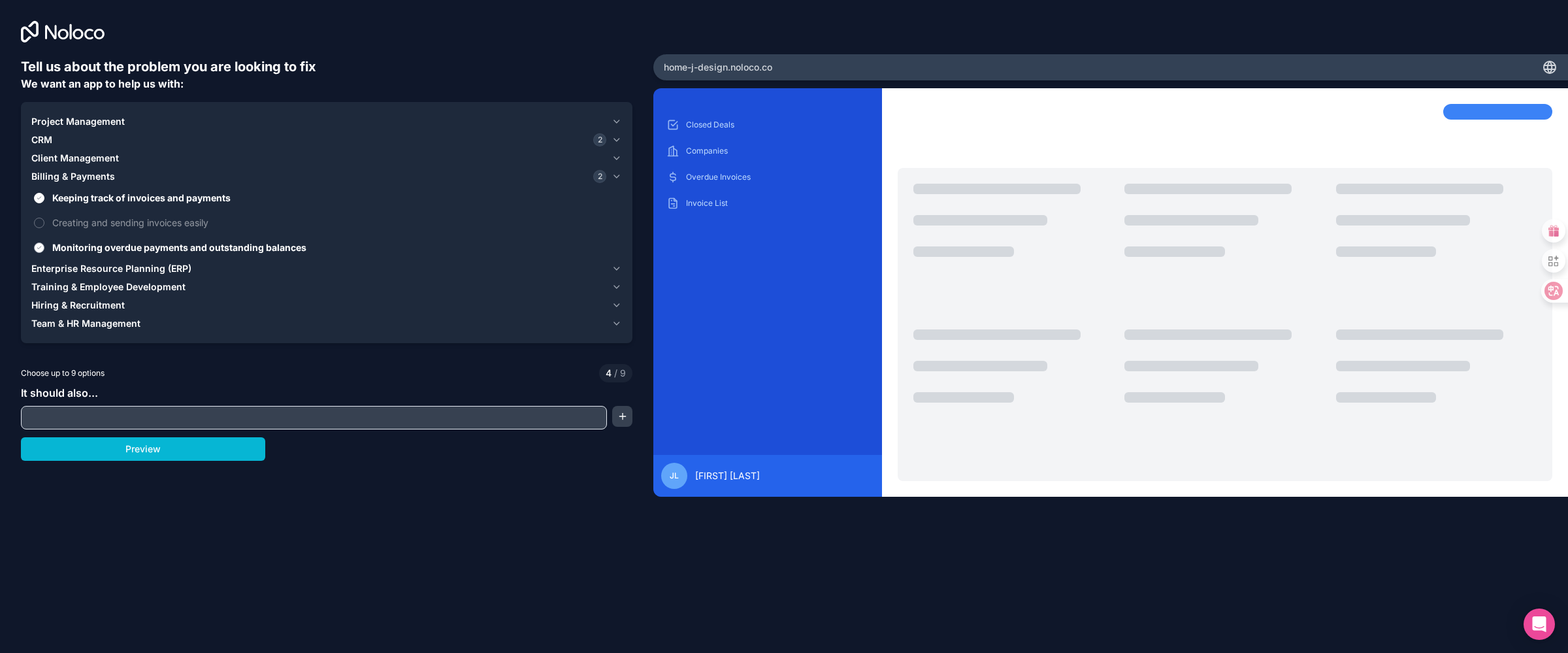 click on "Monitoring overdue payments and outstanding balances" at bounding box center [39, 248] 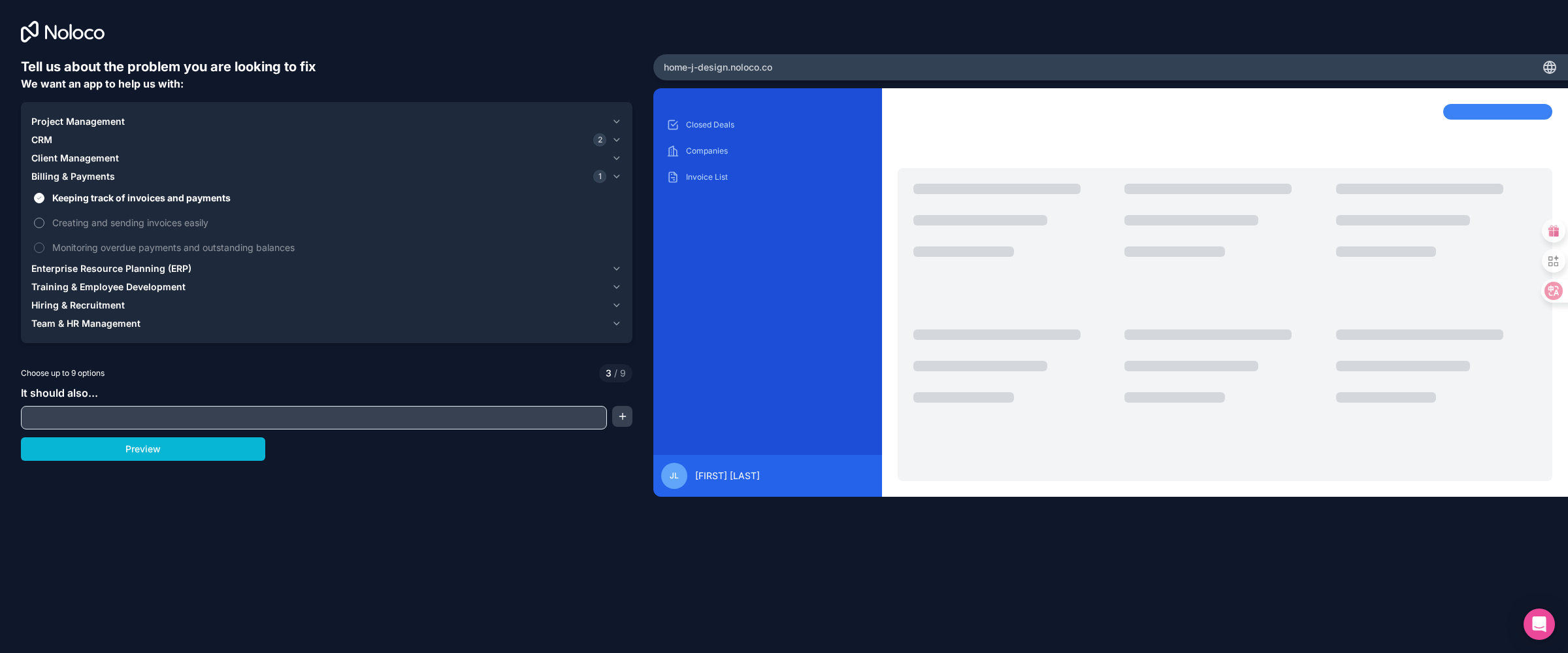 scroll, scrollTop: 209, scrollLeft: 0, axis: vertical 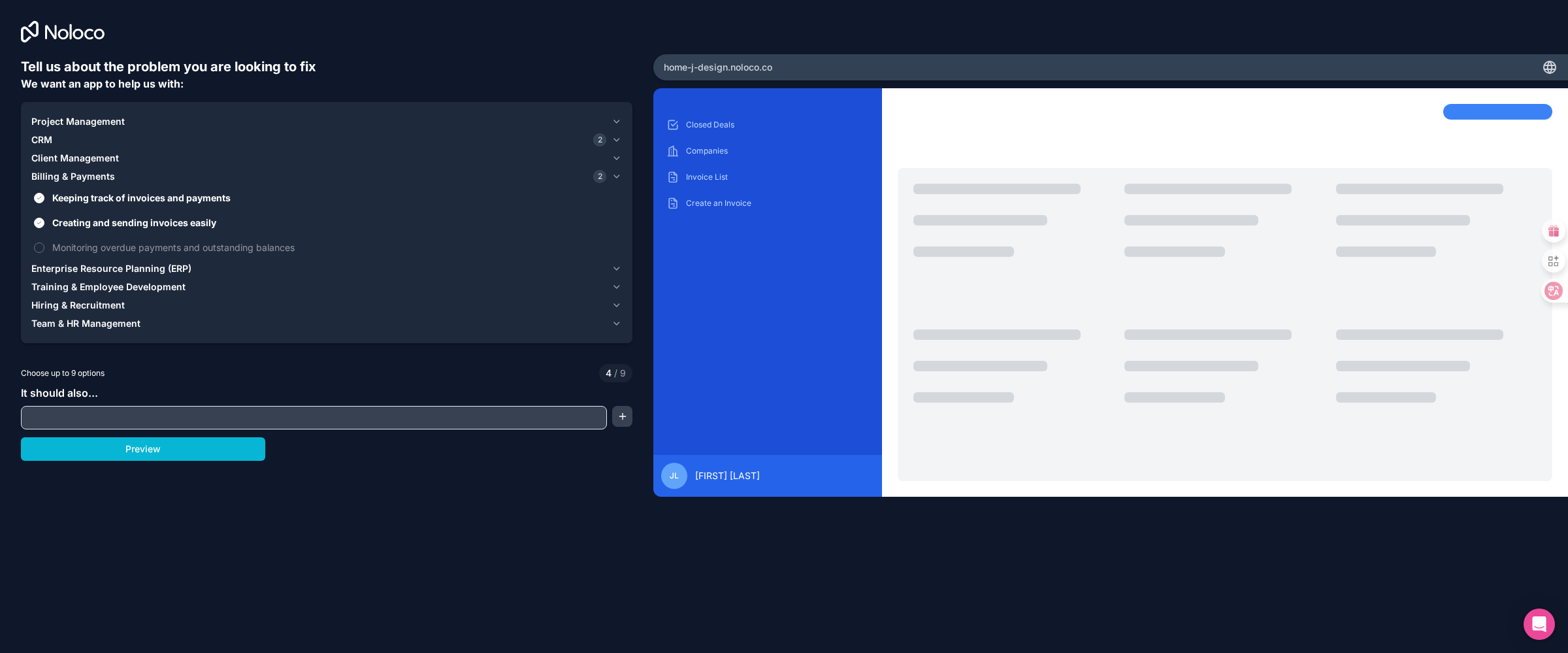 click on "Tell us about the problem you are looking to fix" at bounding box center (327, 67) 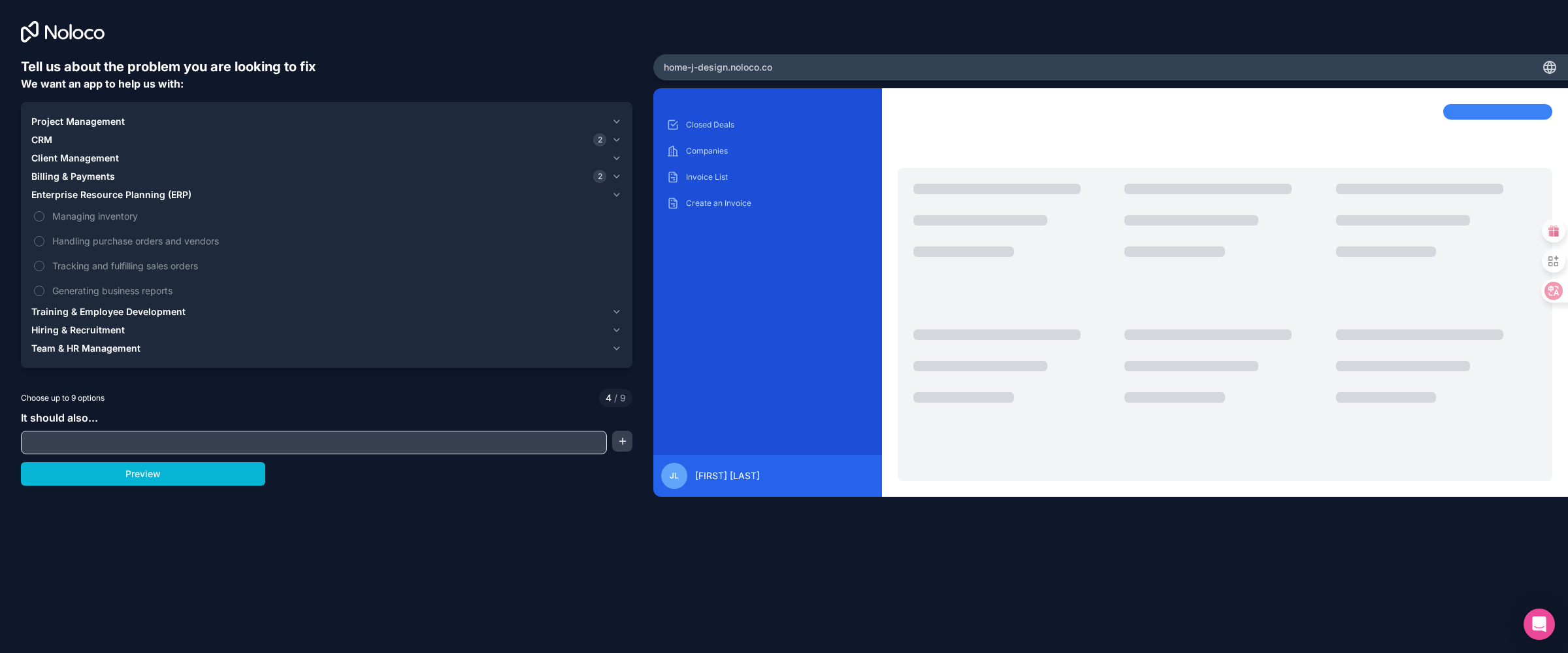 click 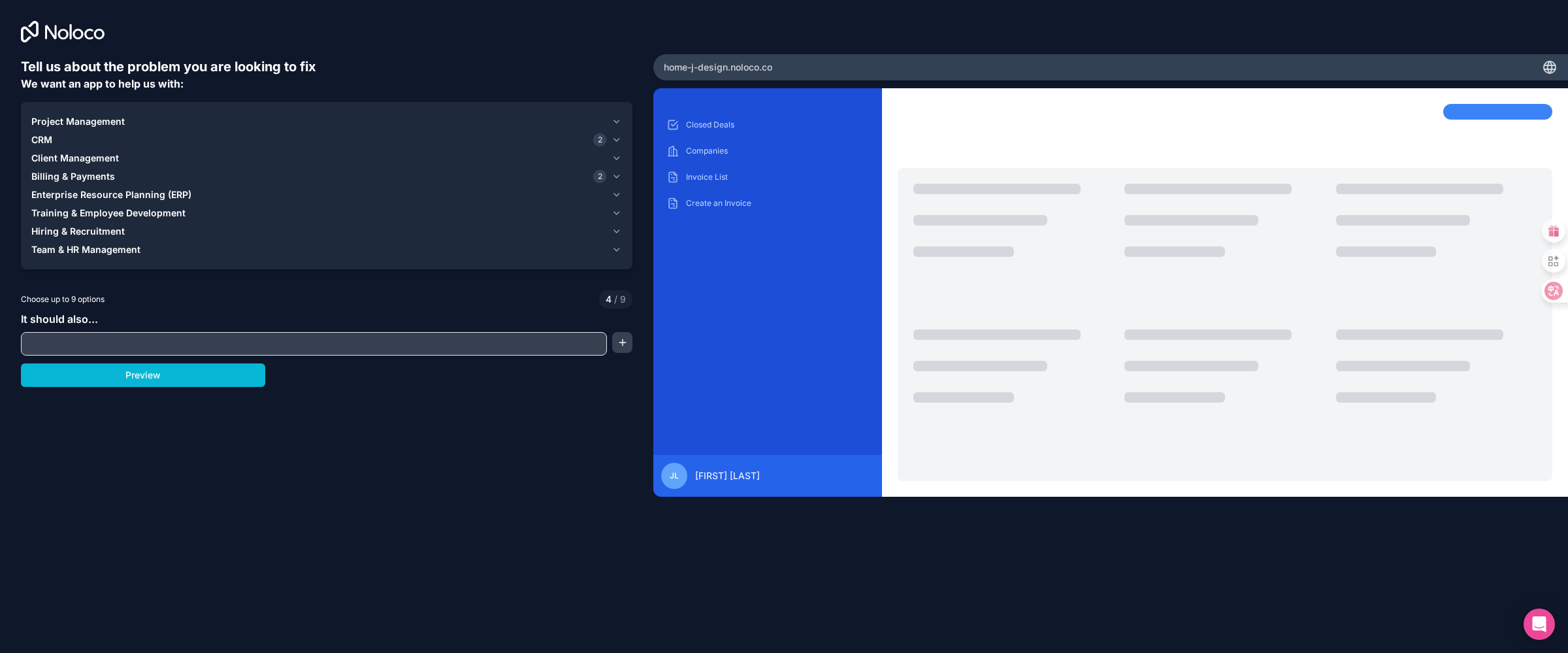 scroll, scrollTop: 0, scrollLeft: 0, axis: both 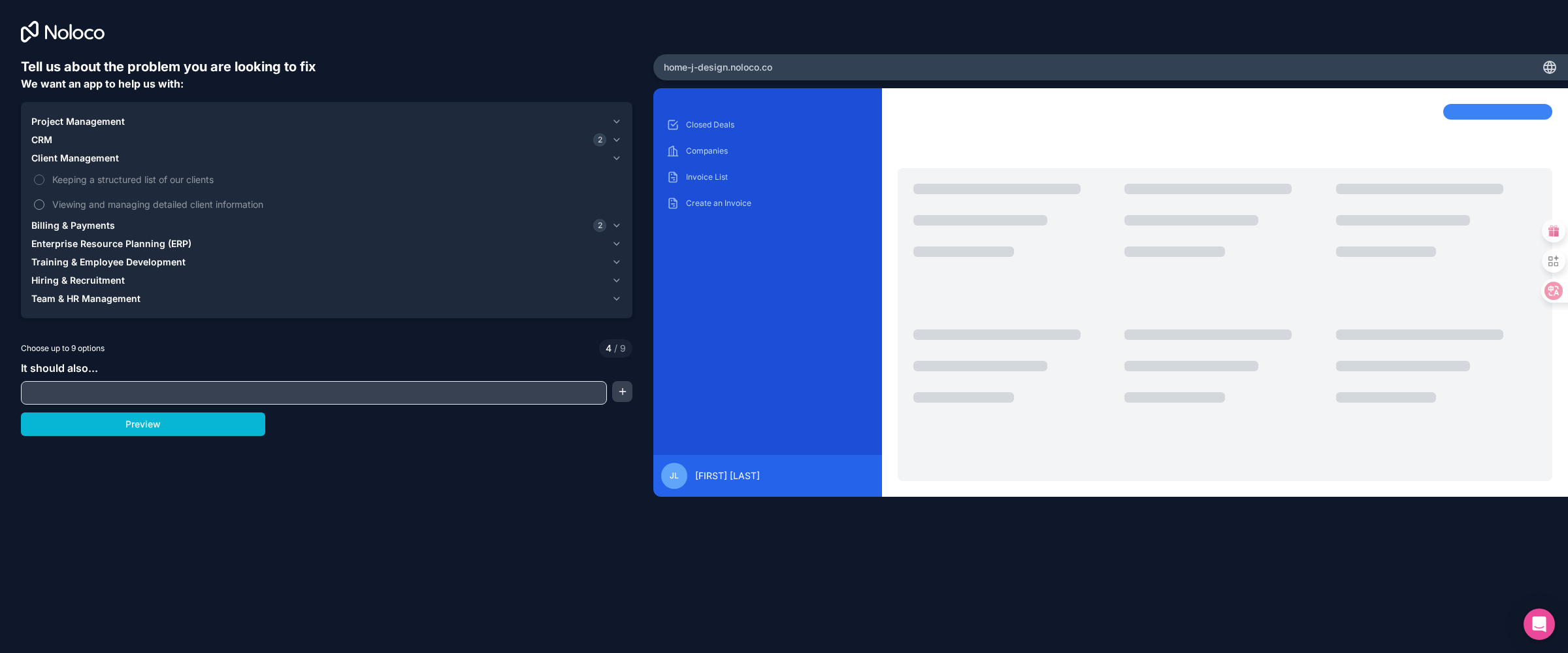 click on "Viewing and managing detailed client information" at bounding box center [39, 205] 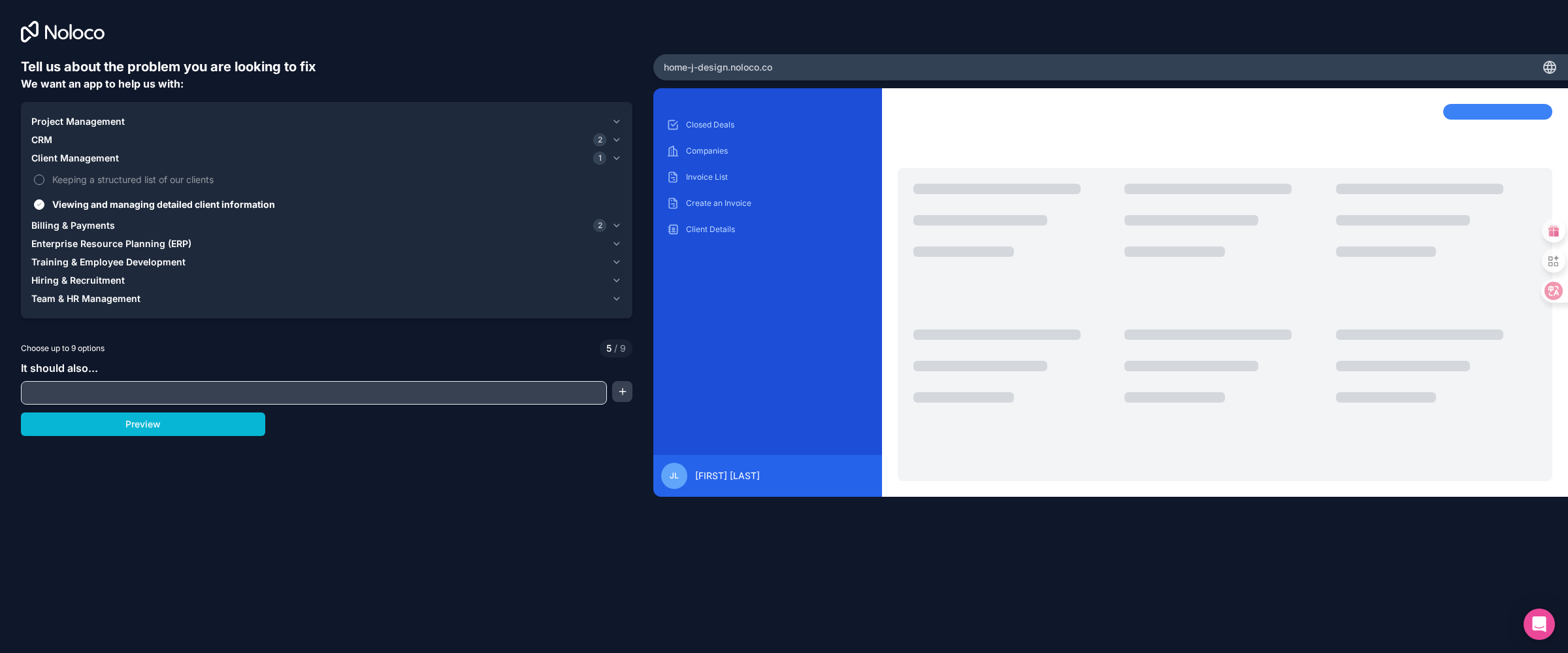 scroll, scrollTop: 0, scrollLeft: 0, axis: both 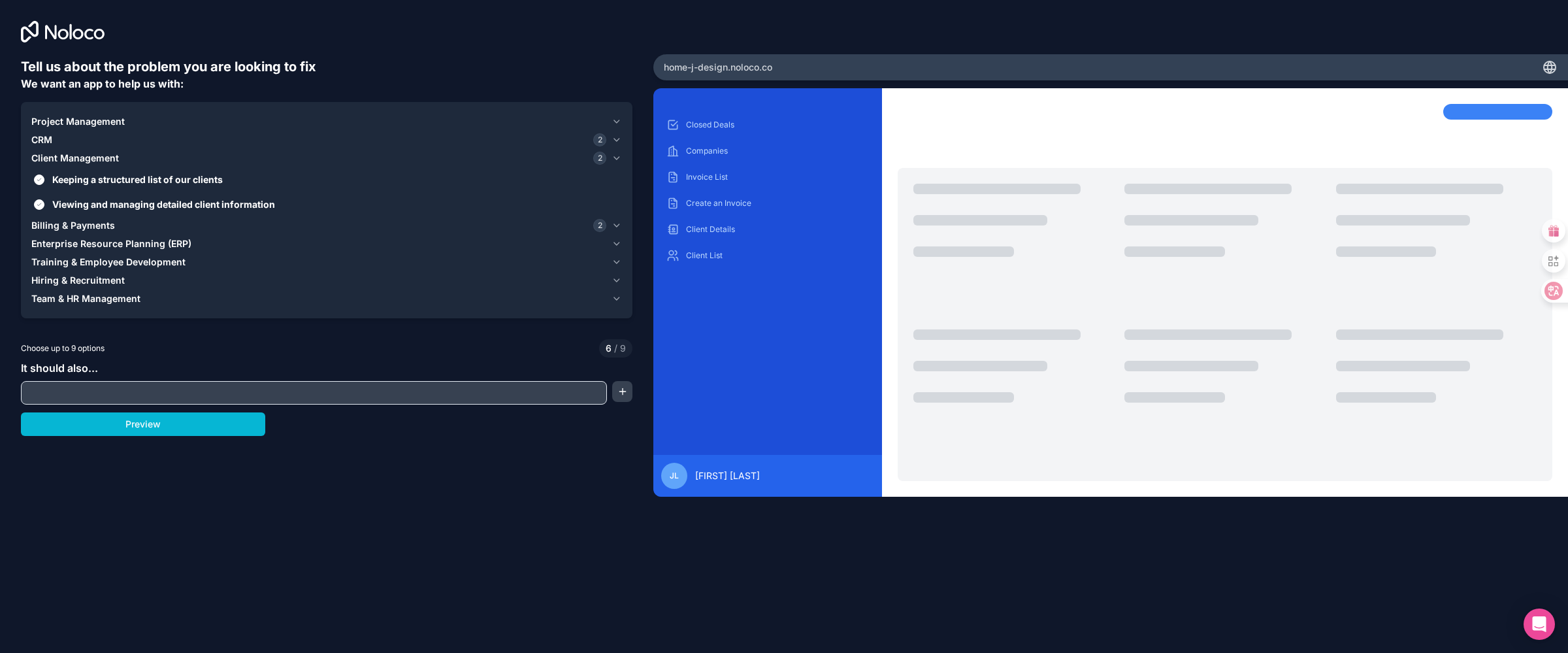 click on "2" at bounding box center [600, 140] 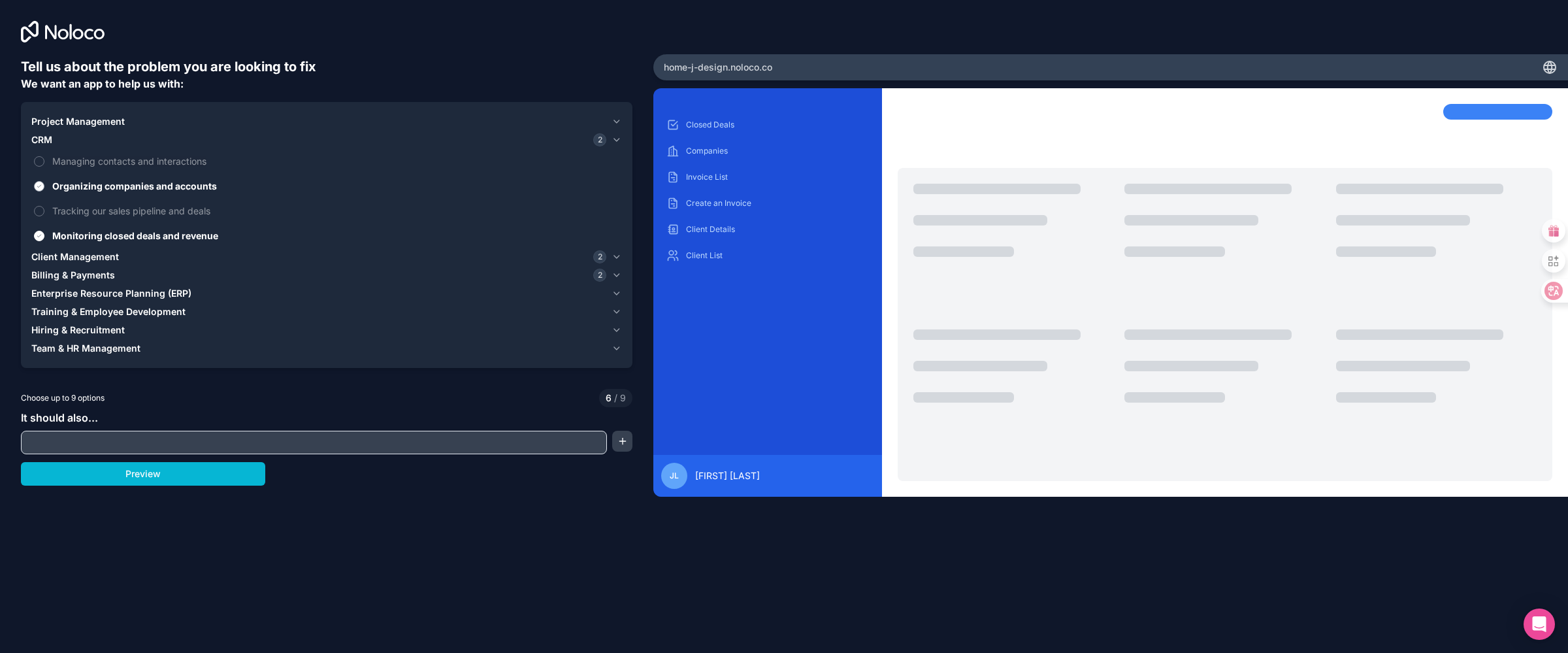 click on "Organizing companies and accounts" at bounding box center [39, 186] 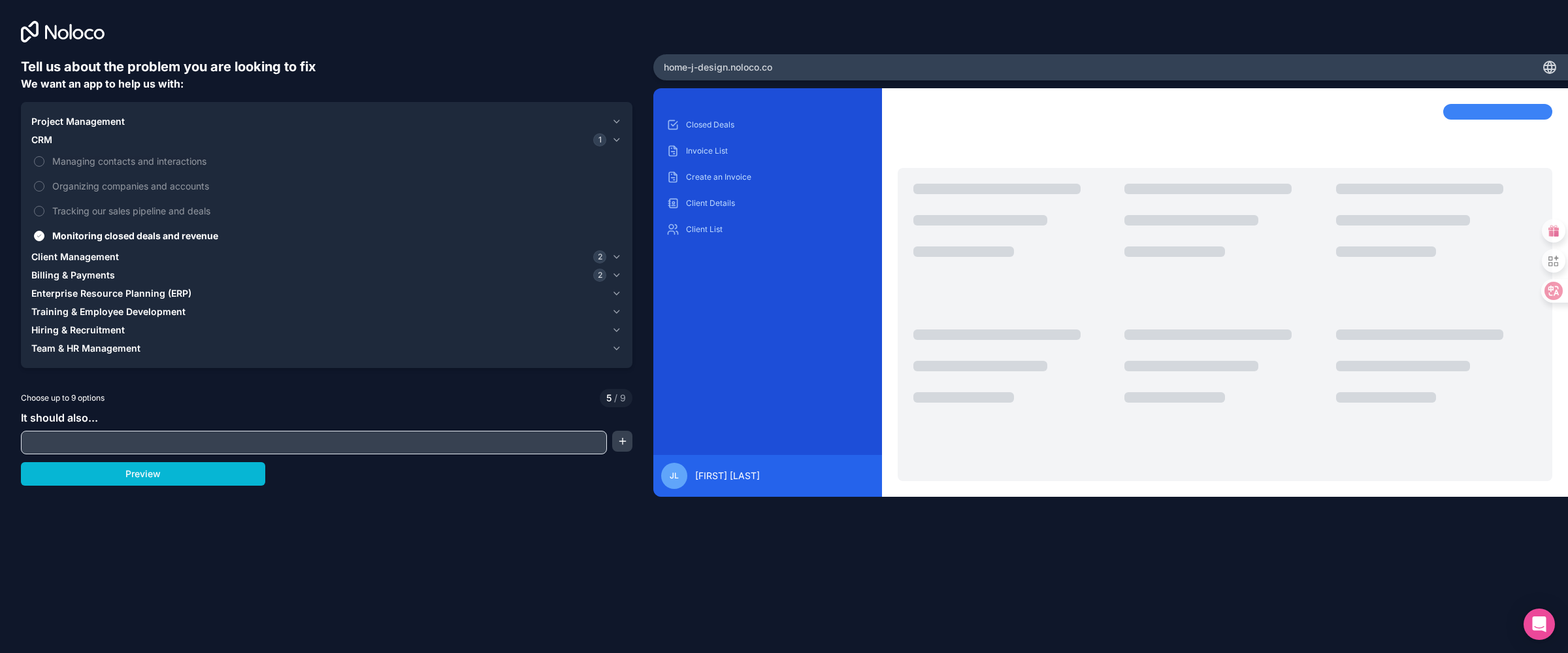 click 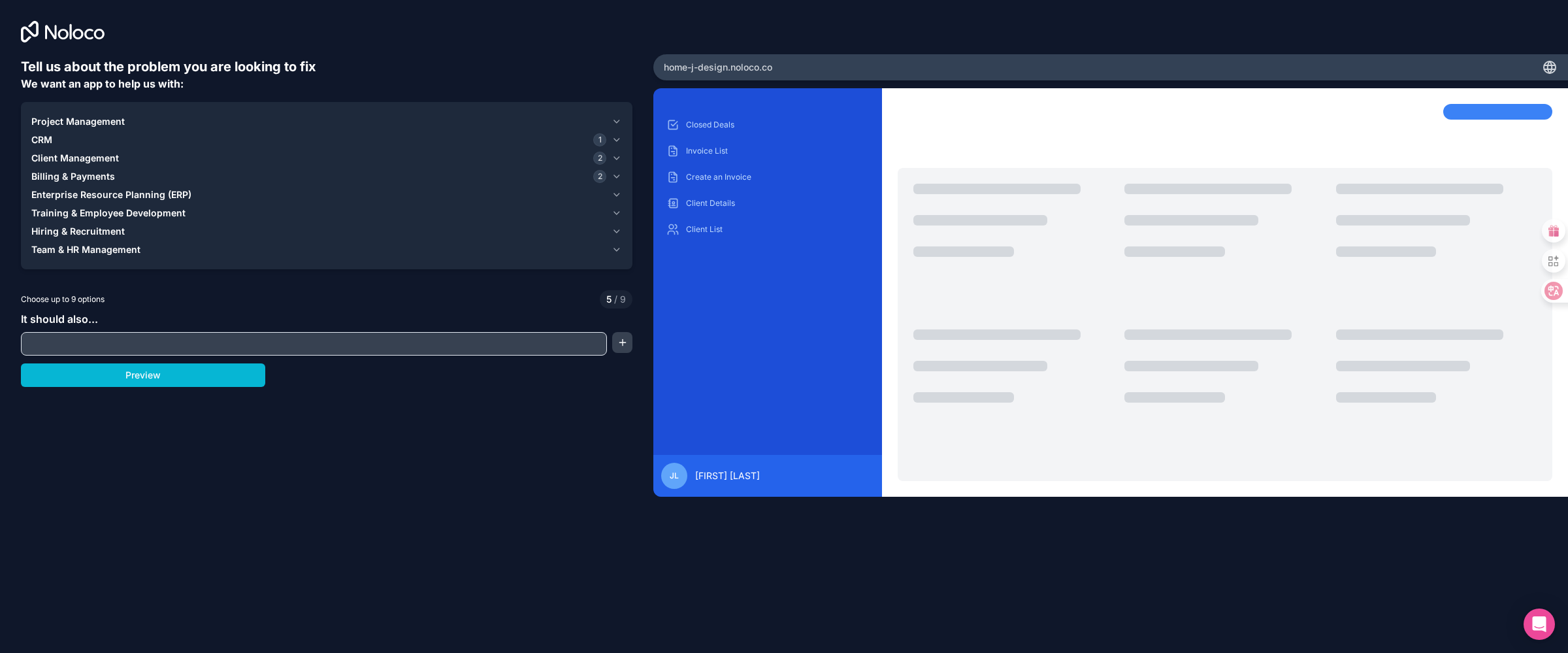scroll, scrollTop: 209, scrollLeft: 0, axis: vertical 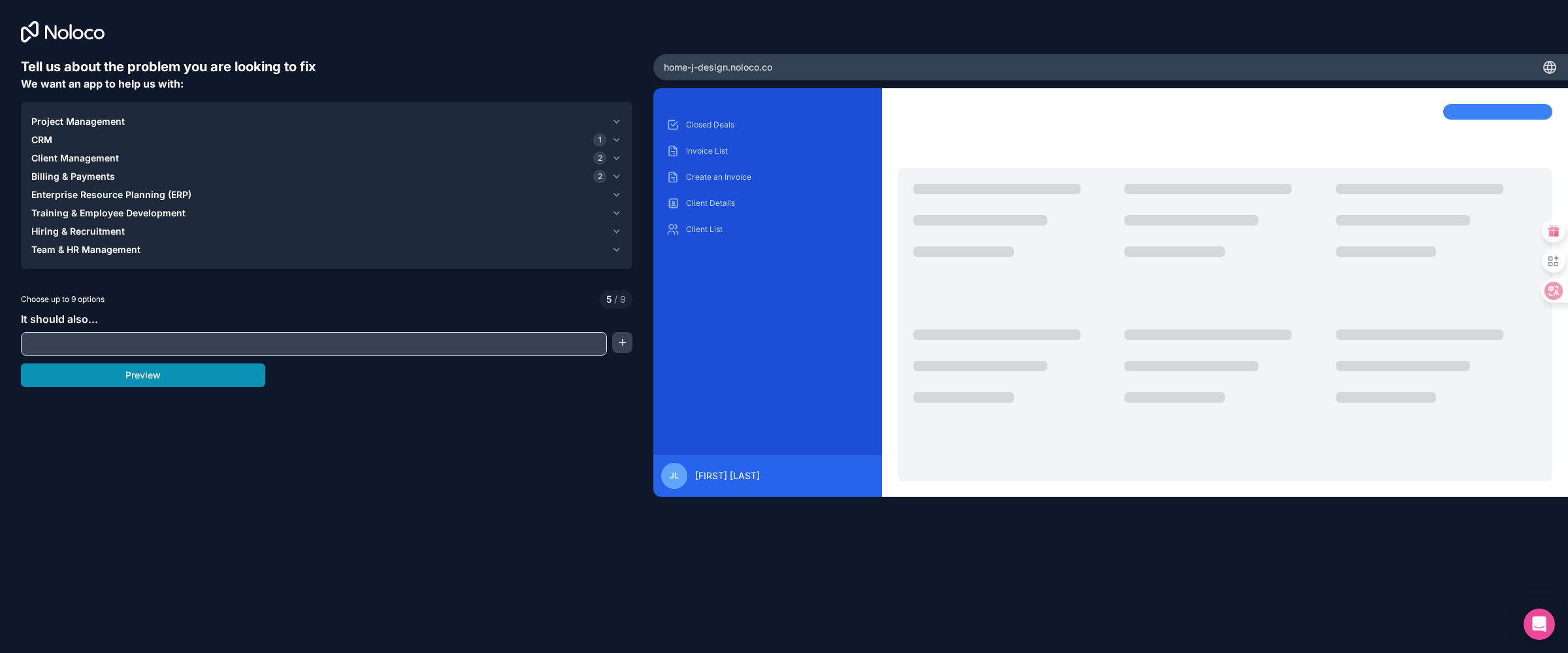 click on "Preview" at bounding box center [143, 375] 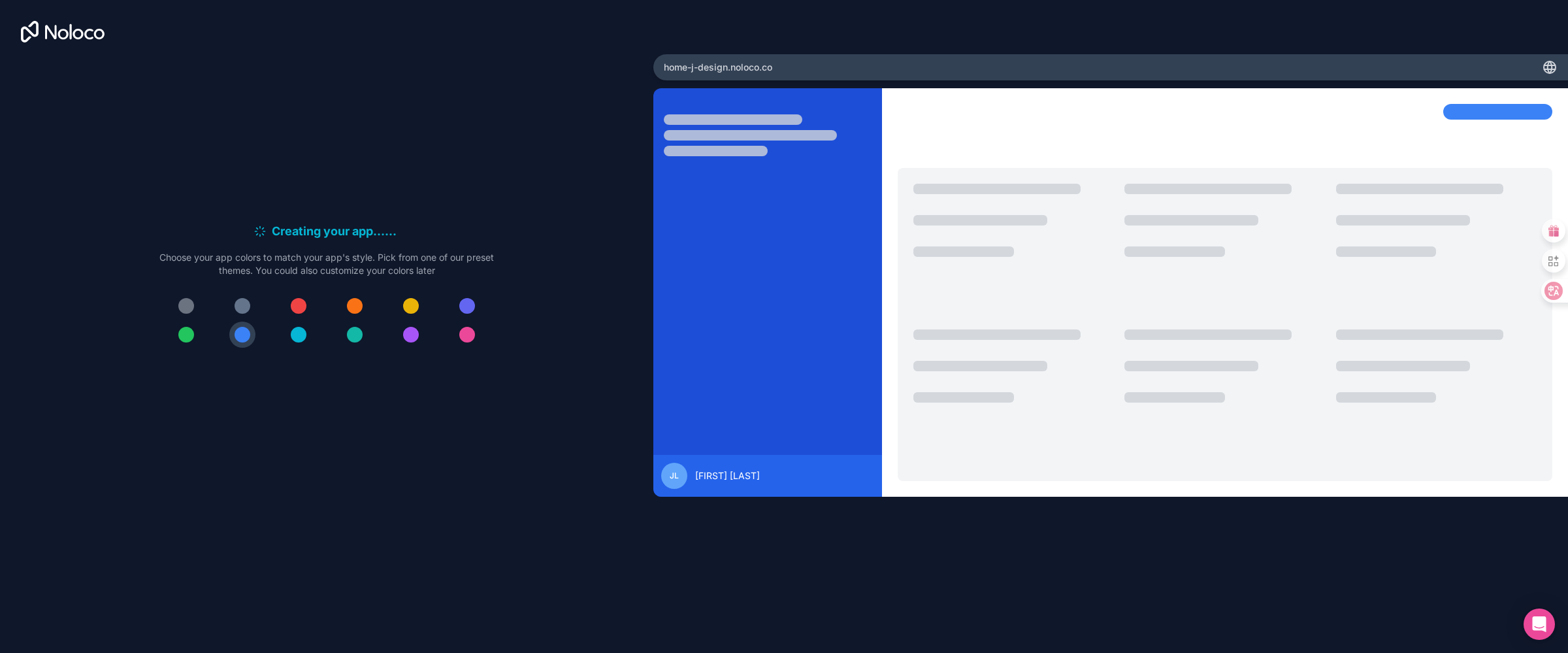 scroll, scrollTop: 53, scrollLeft: 0, axis: vertical 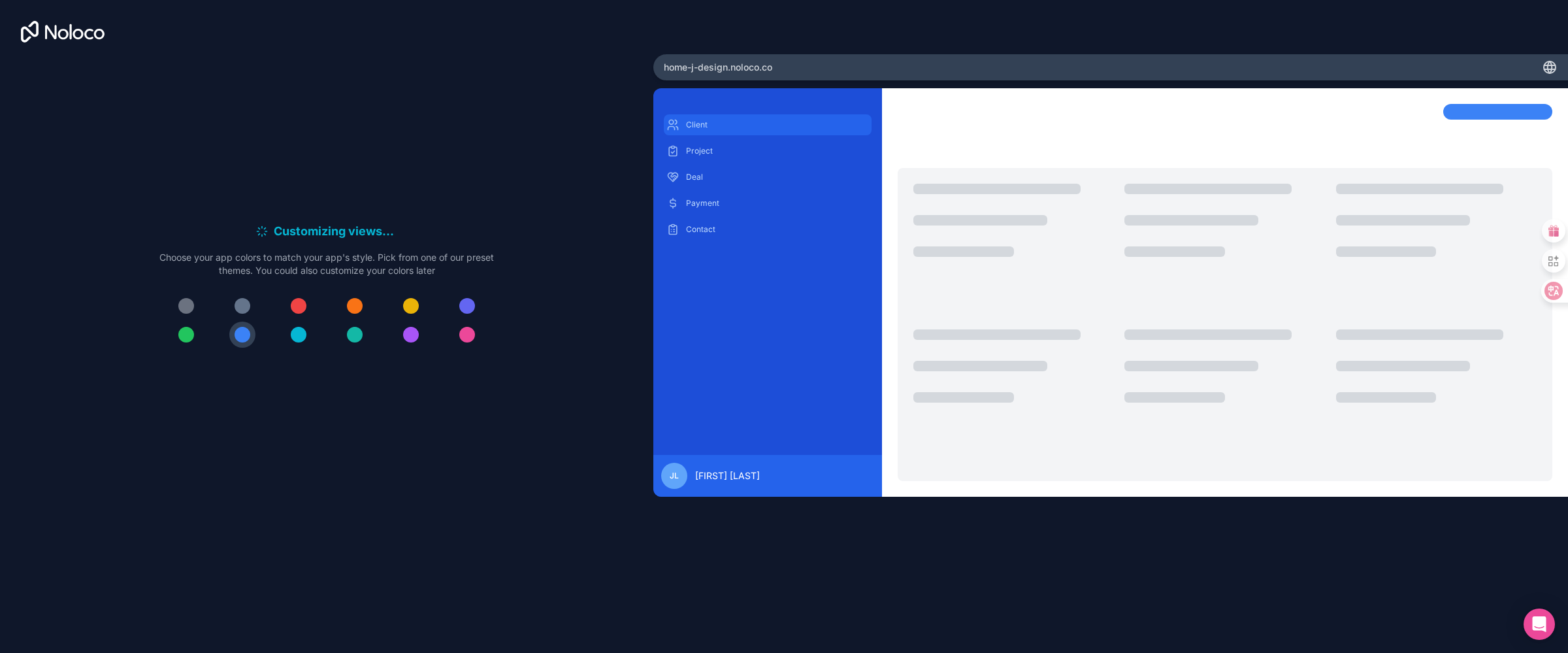 click on "Client" at bounding box center [777, 125] 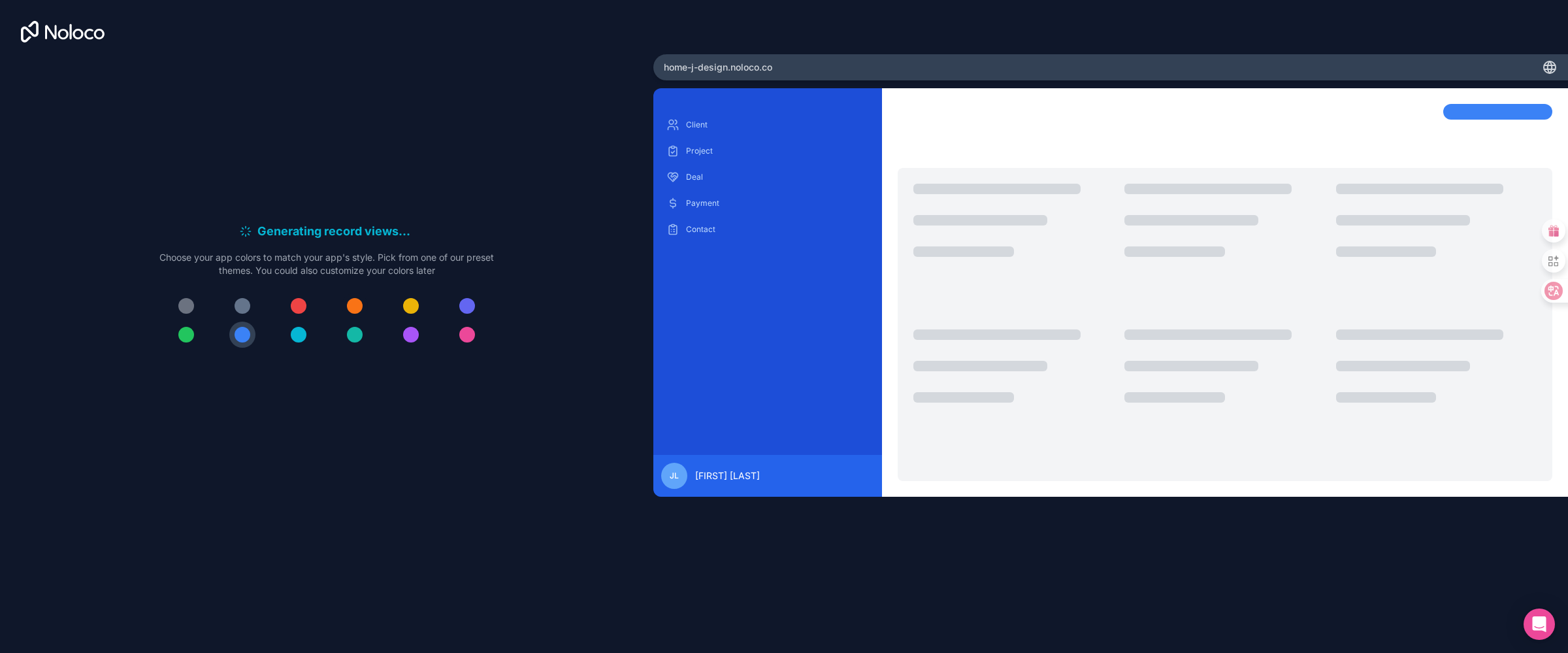 click at bounding box center (355, 306) 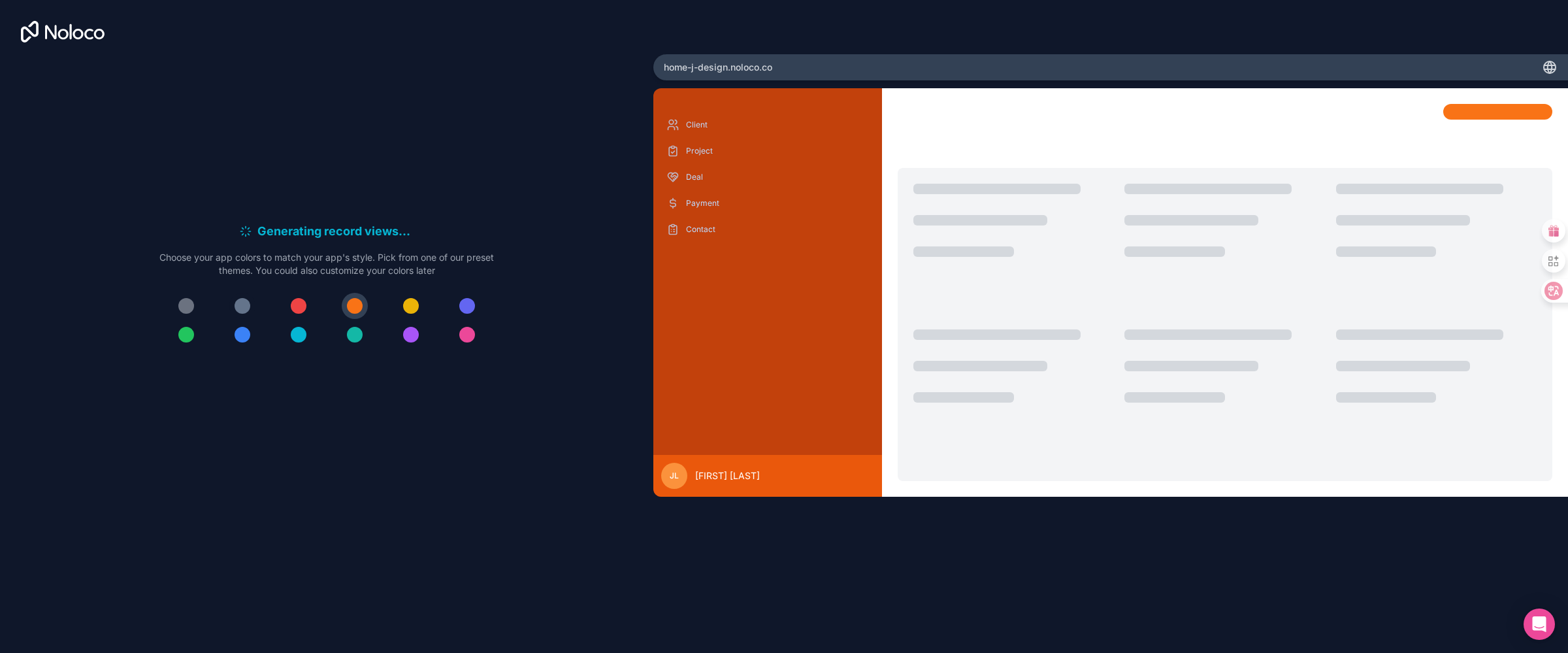 click at bounding box center [242, 306] 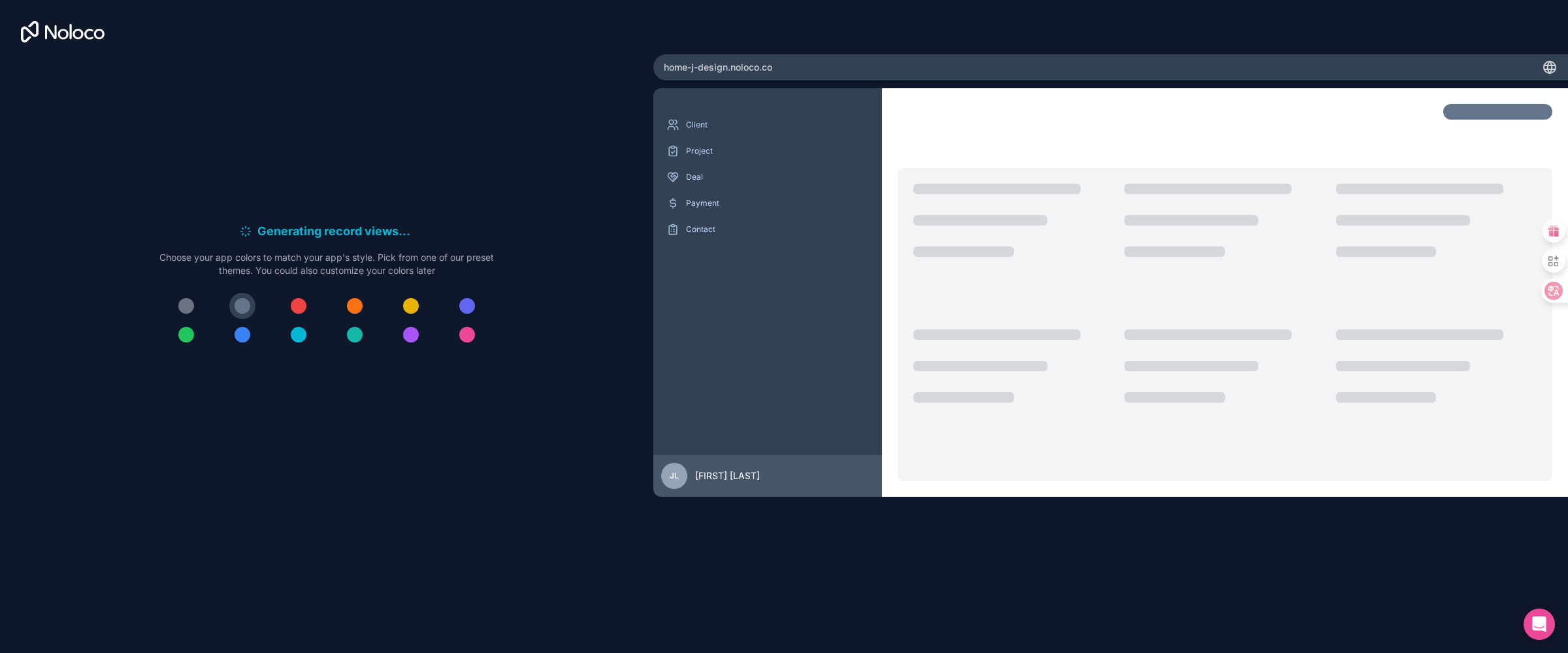 click at bounding box center (186, 306) 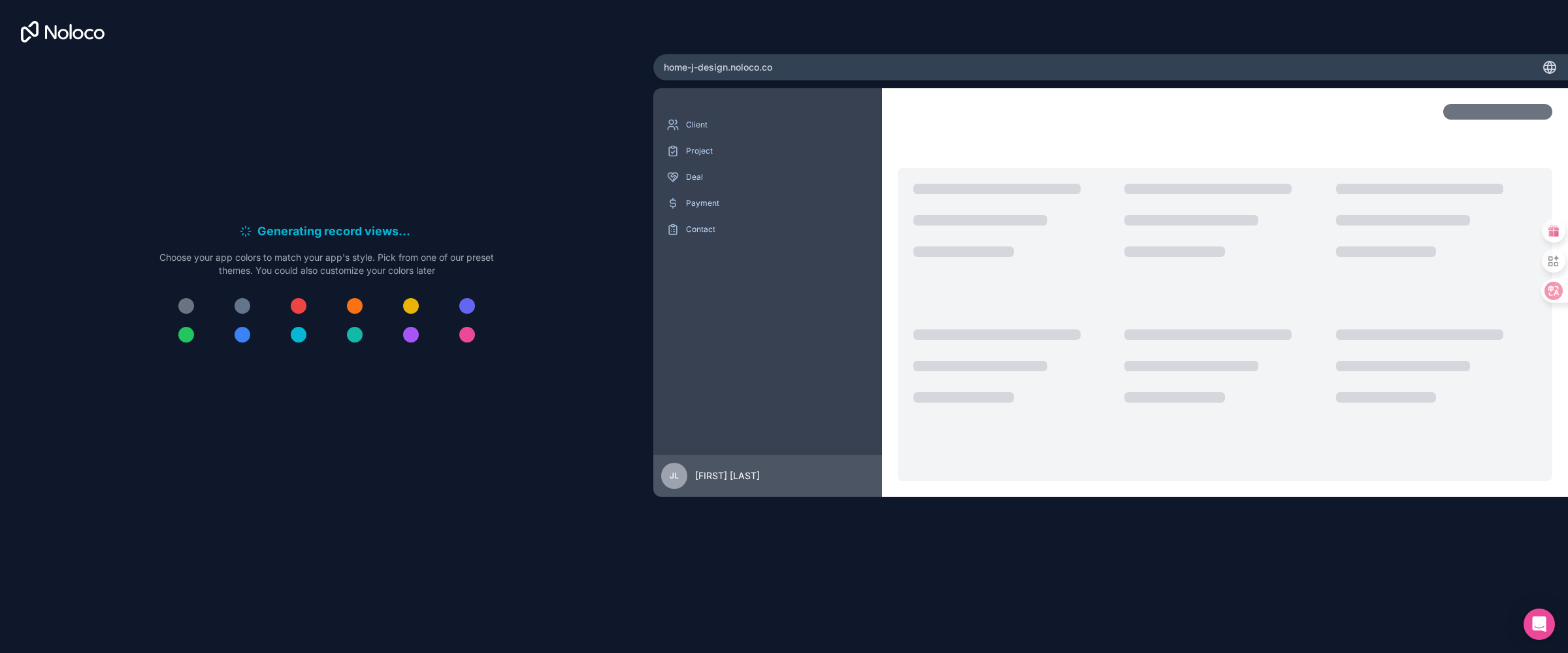 click at bounding box center [186, 306] 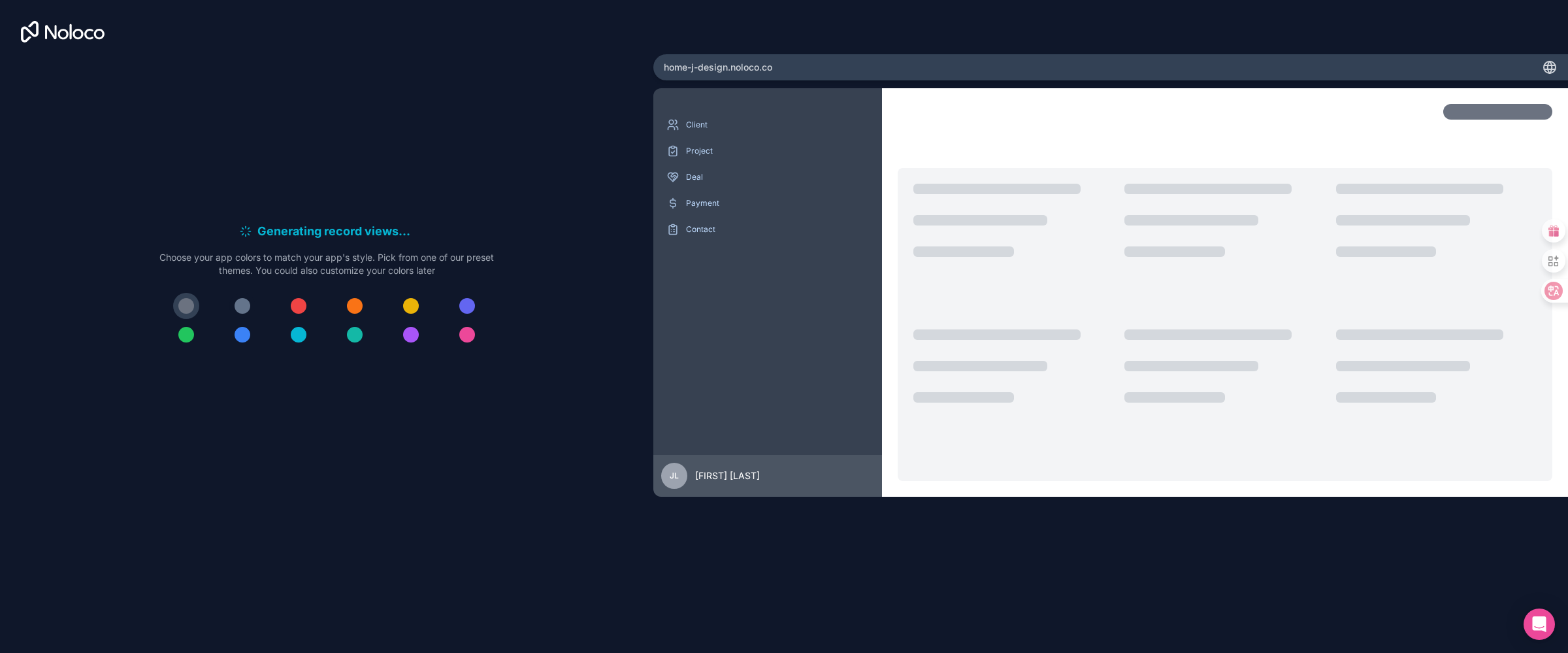 click at bounding box center (242, 306) 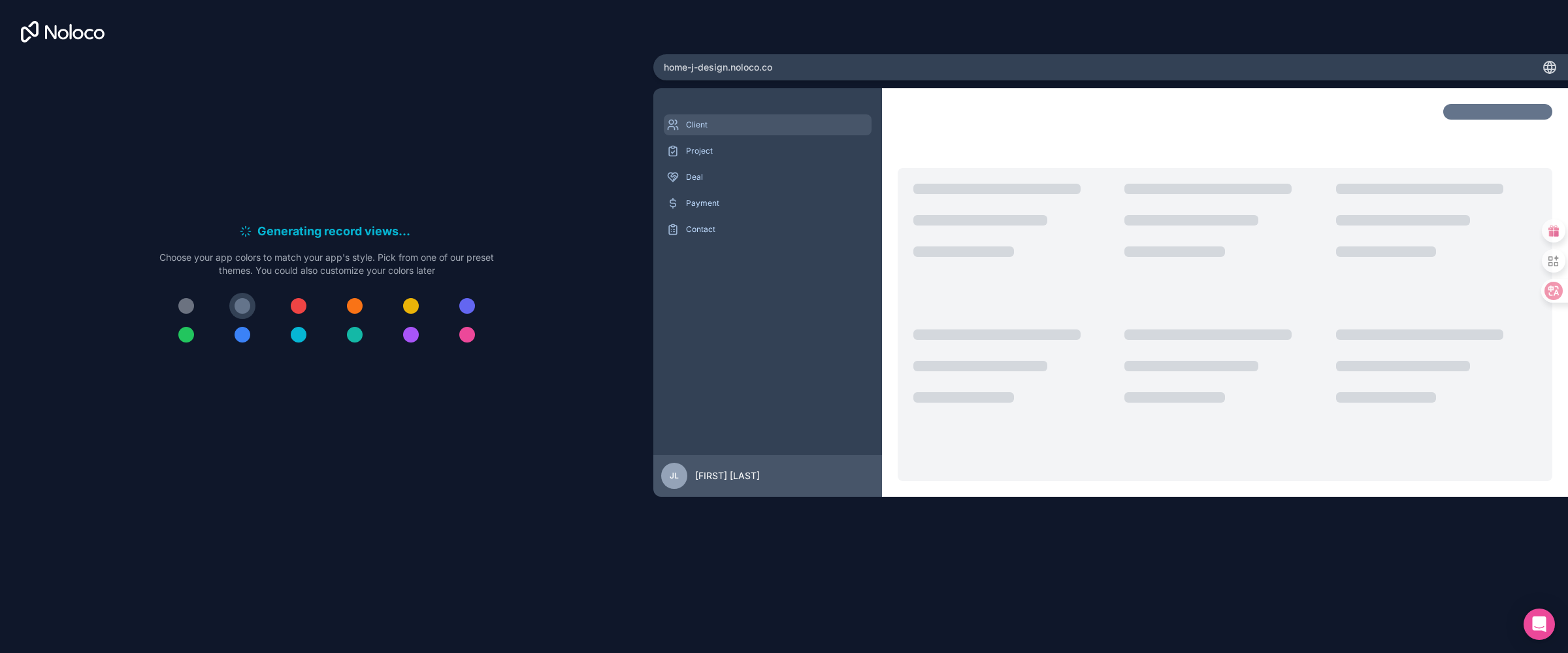 click on "Client" at bounding box center (777, 125) 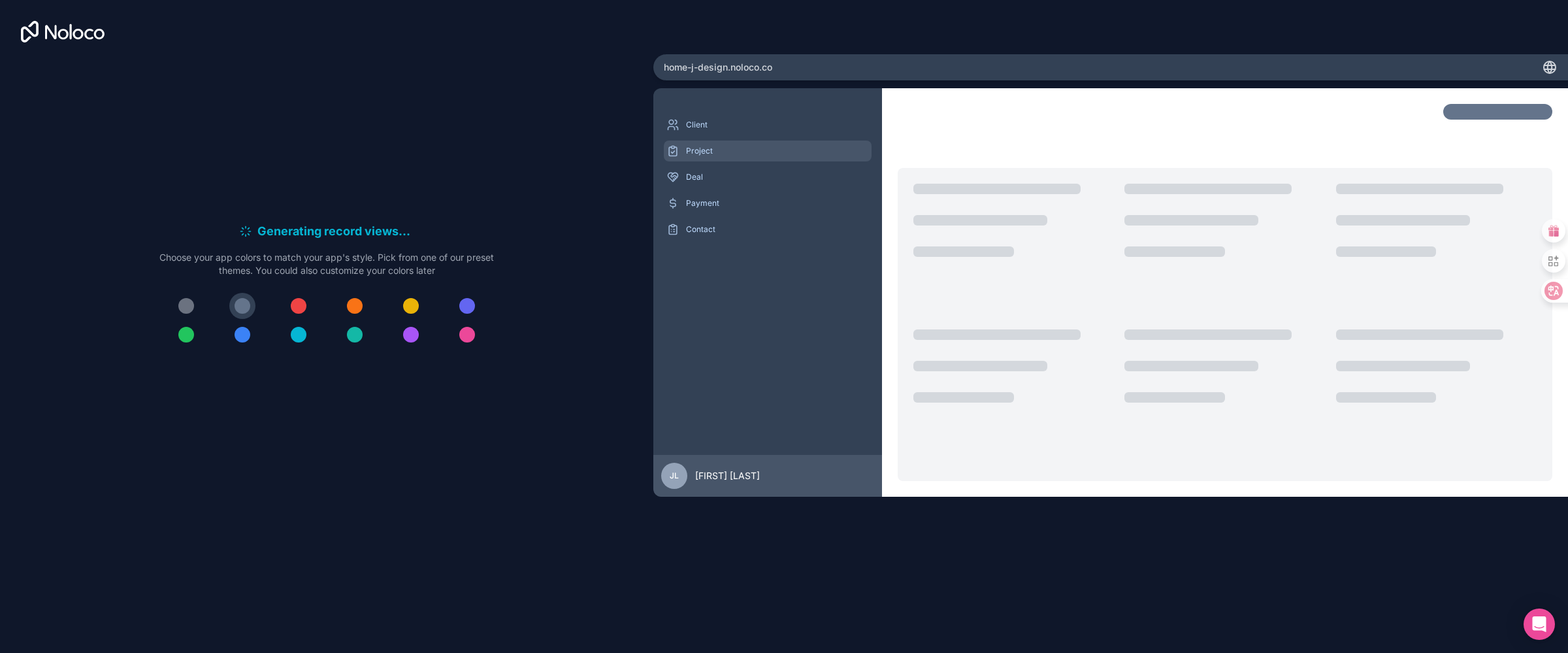 click on "Project" at bounding box center [777, 151] 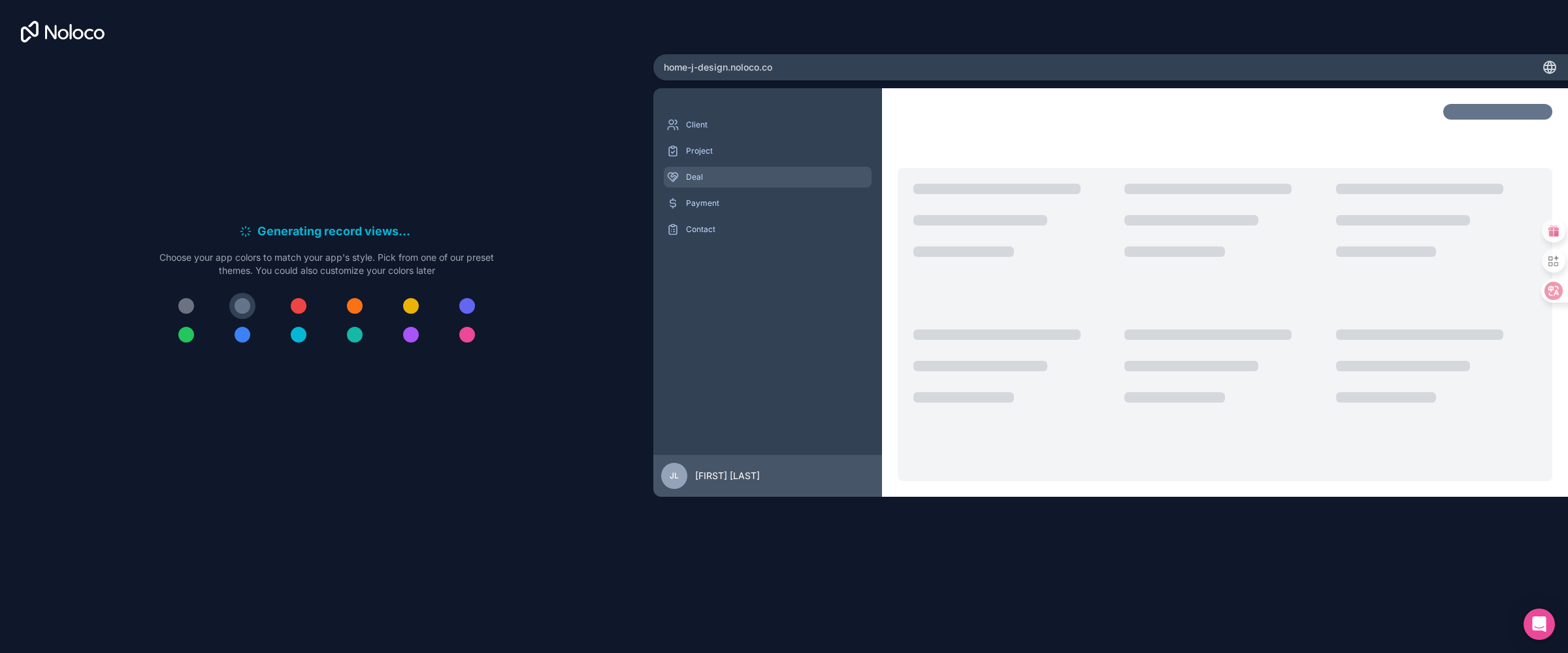 click on "Deal" at bounding box center [777, 177] 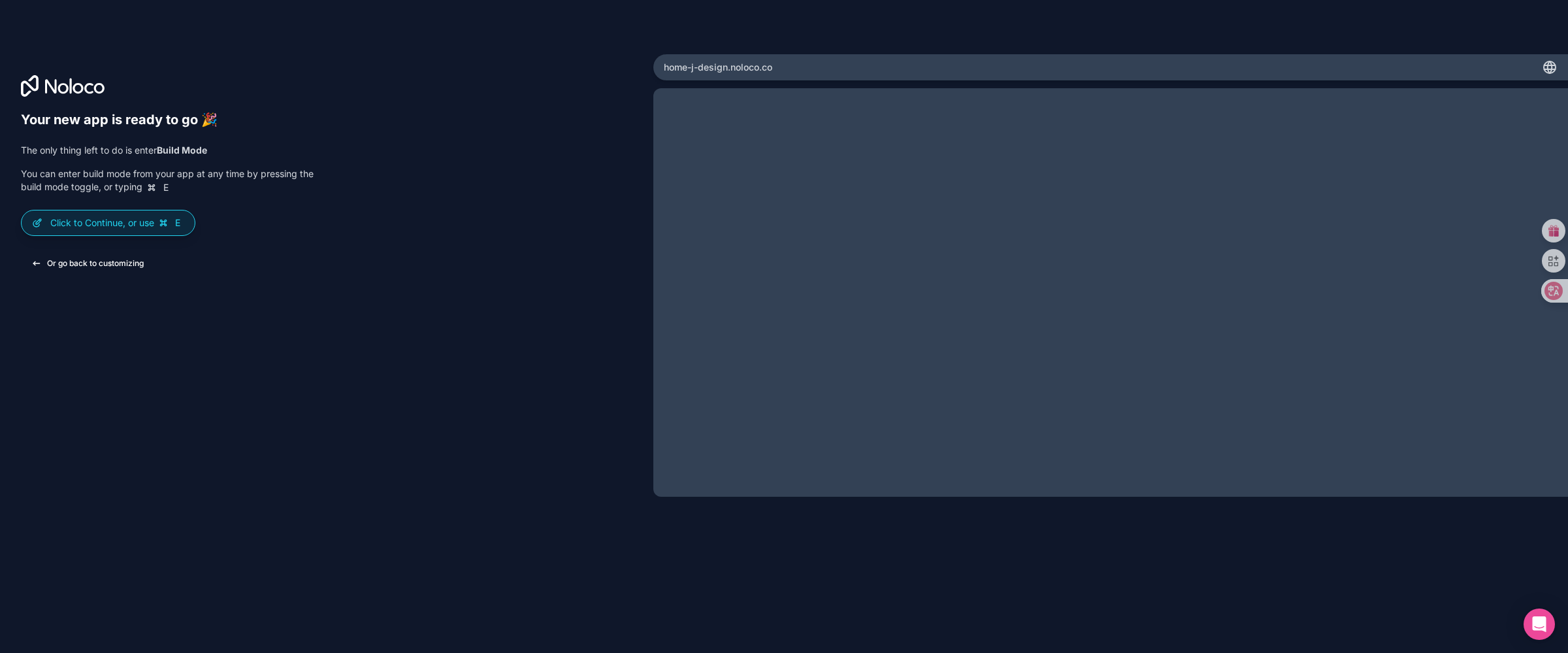 click on "Or go back to customizing" at bounding box center [88, 263] 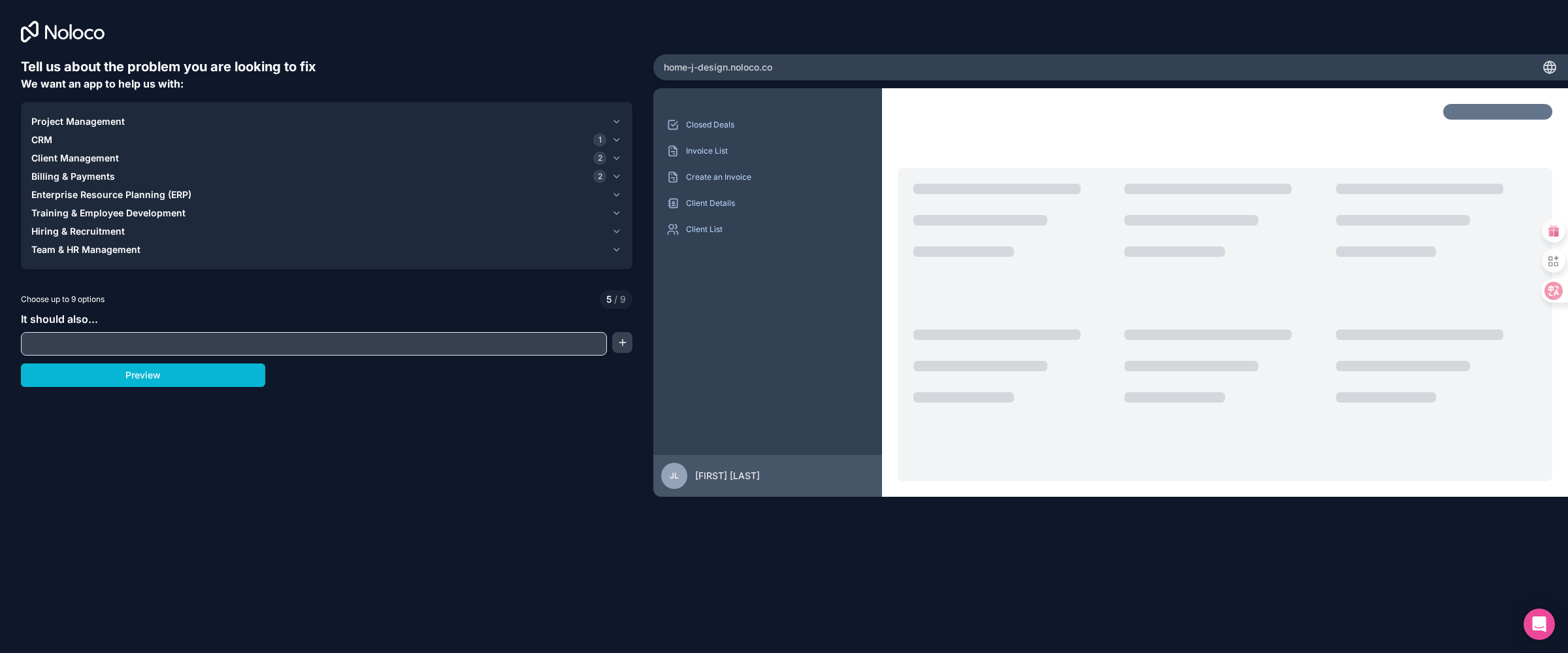 scroll, scrollTop: 0, scrollLeft: 0, axis: both 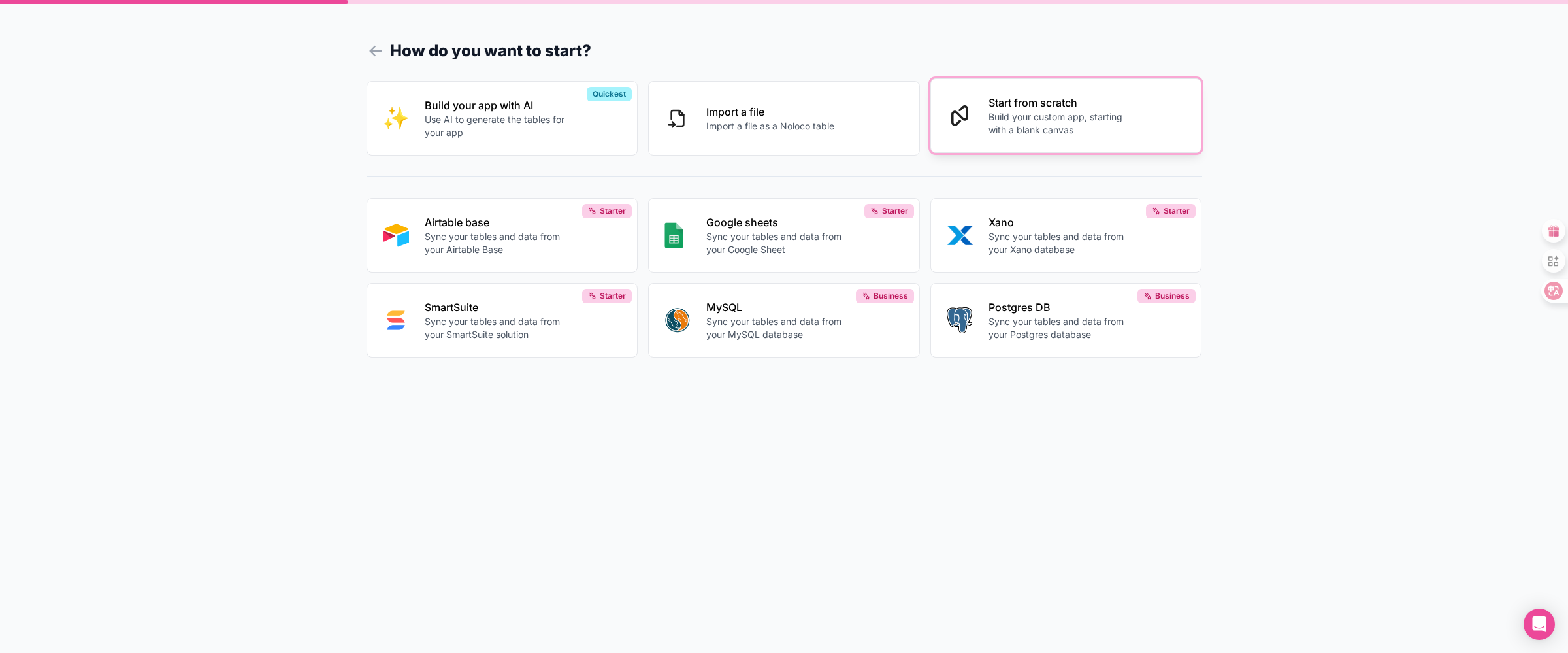 click on "Start from scratch" at bounding box center [1061, 103] 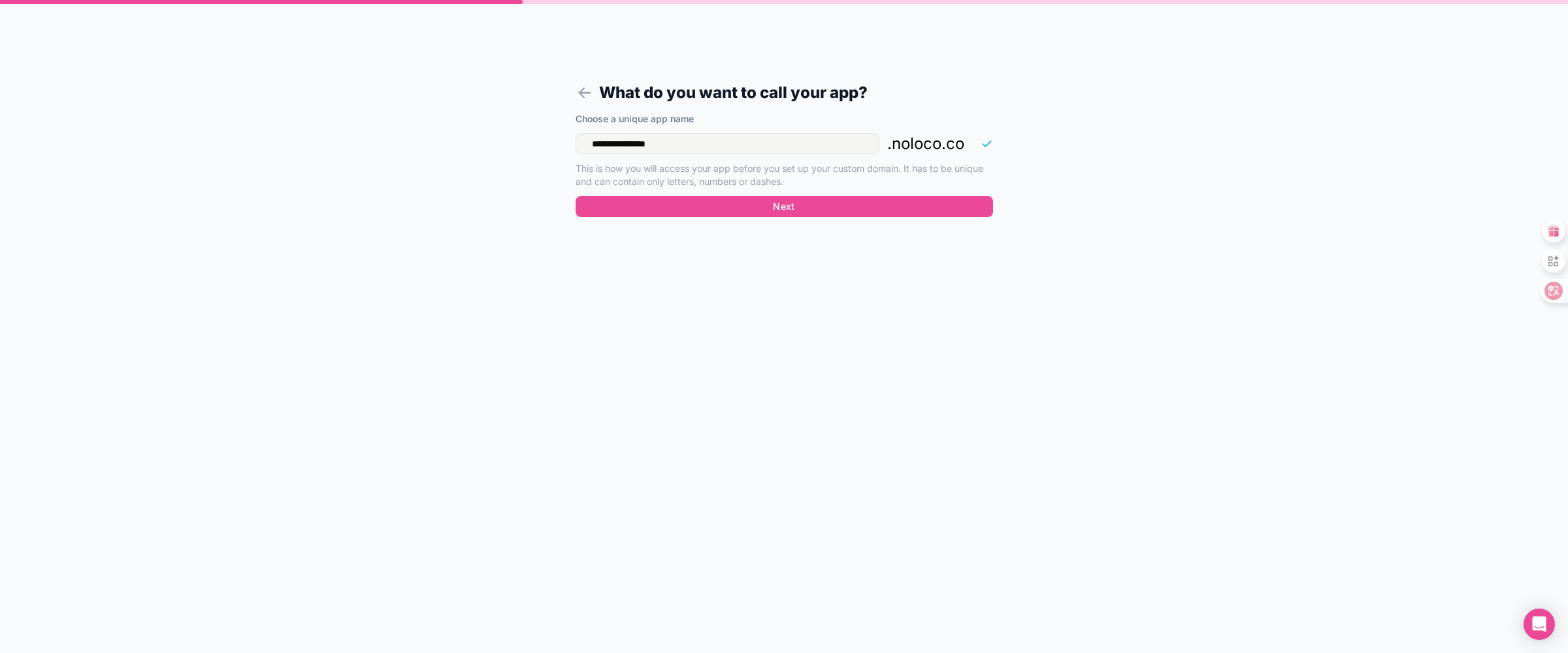 scroll, scrollTop: 0, scrollLeft: 162, axis: horizontal 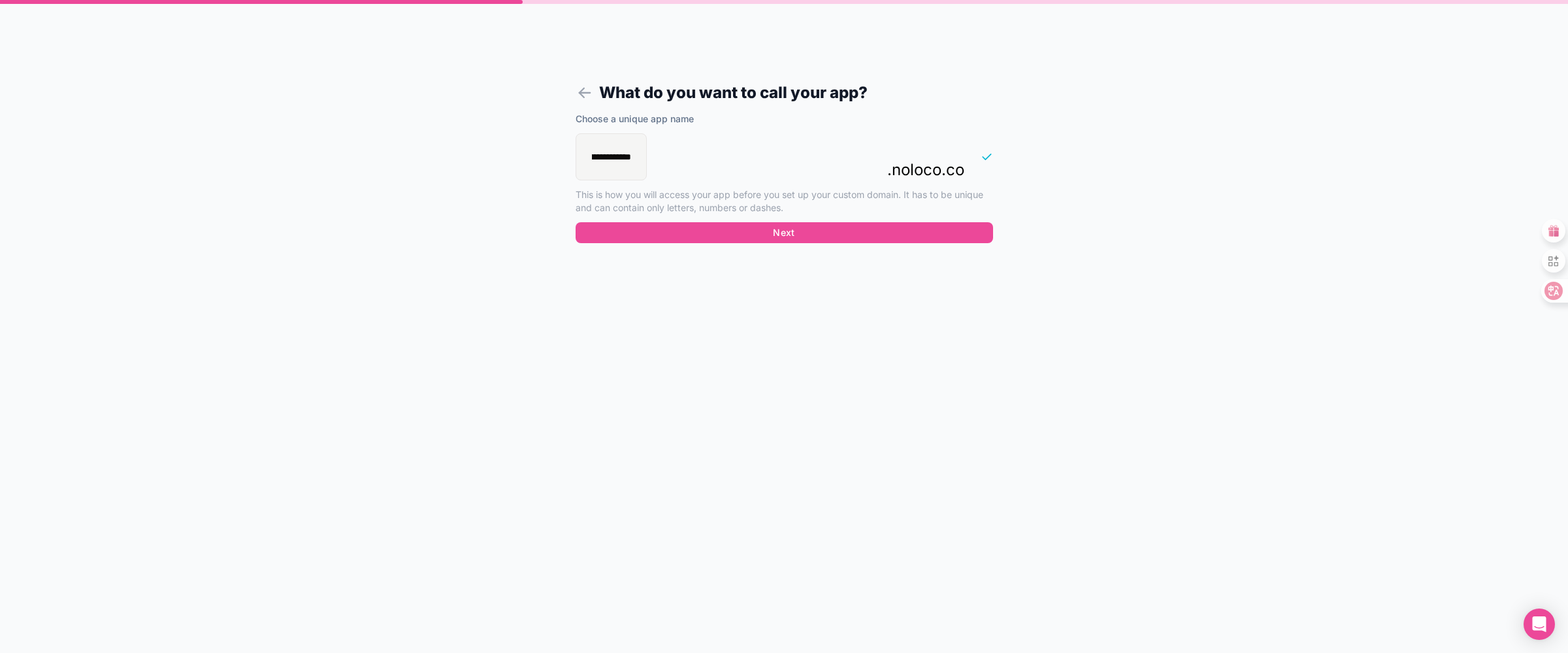 click on "**********" at bounding box center (612, 157) 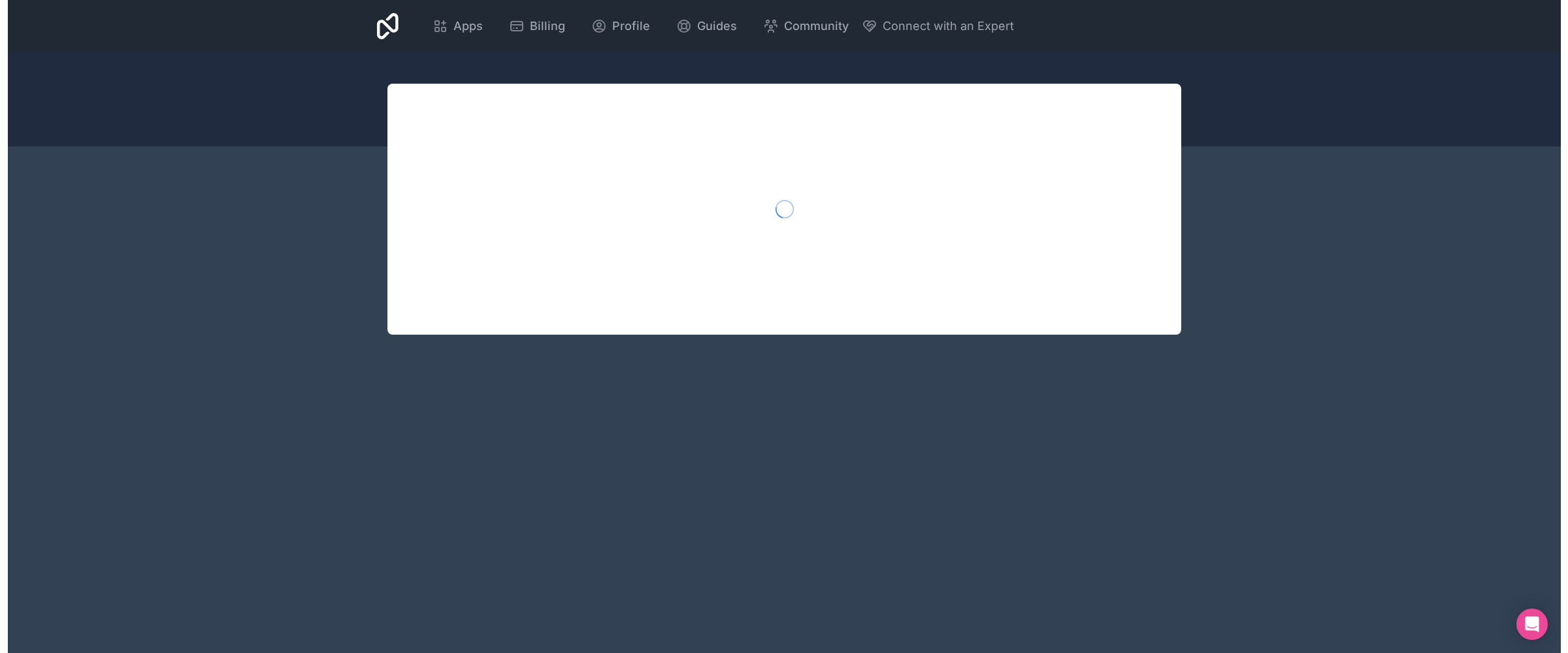 scroll, scrollTop: 0, scrollLeft: 0, axis: both 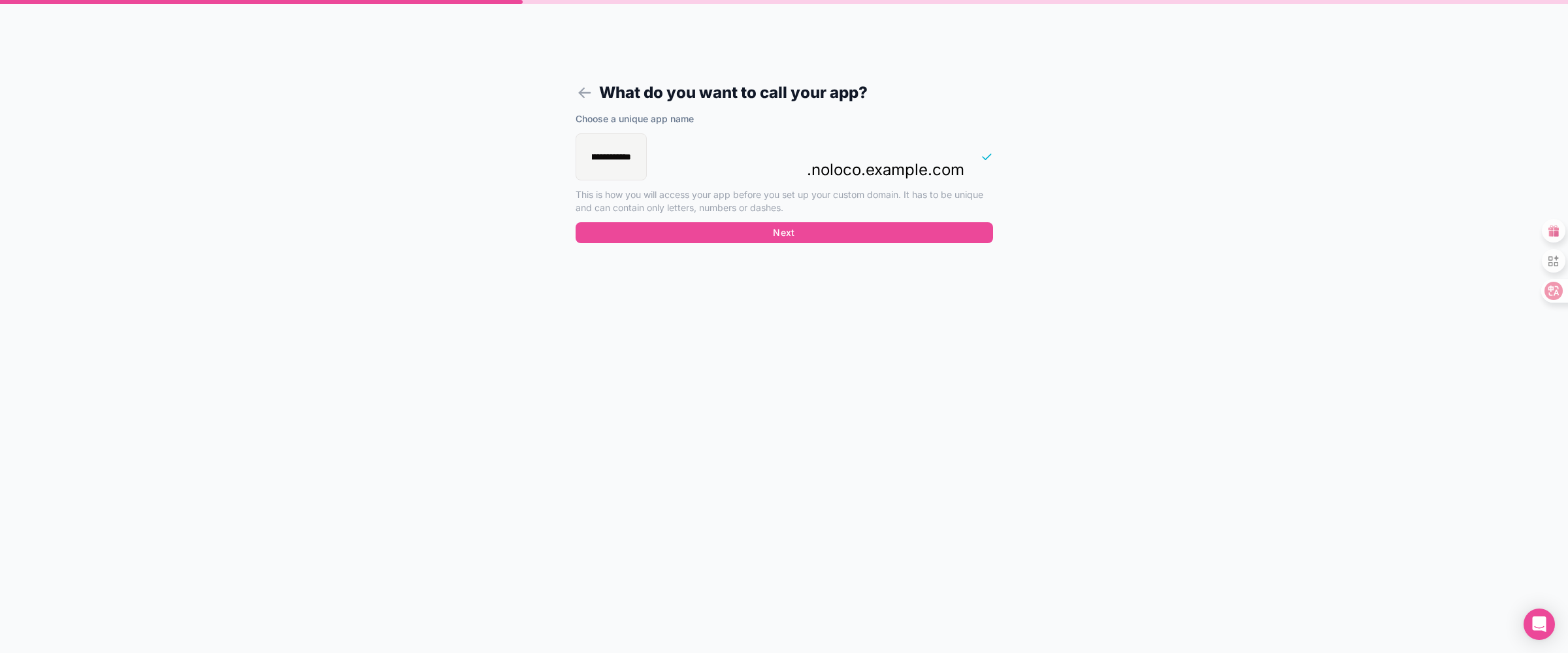 click on "**********" at bounding box center [612, 157] 